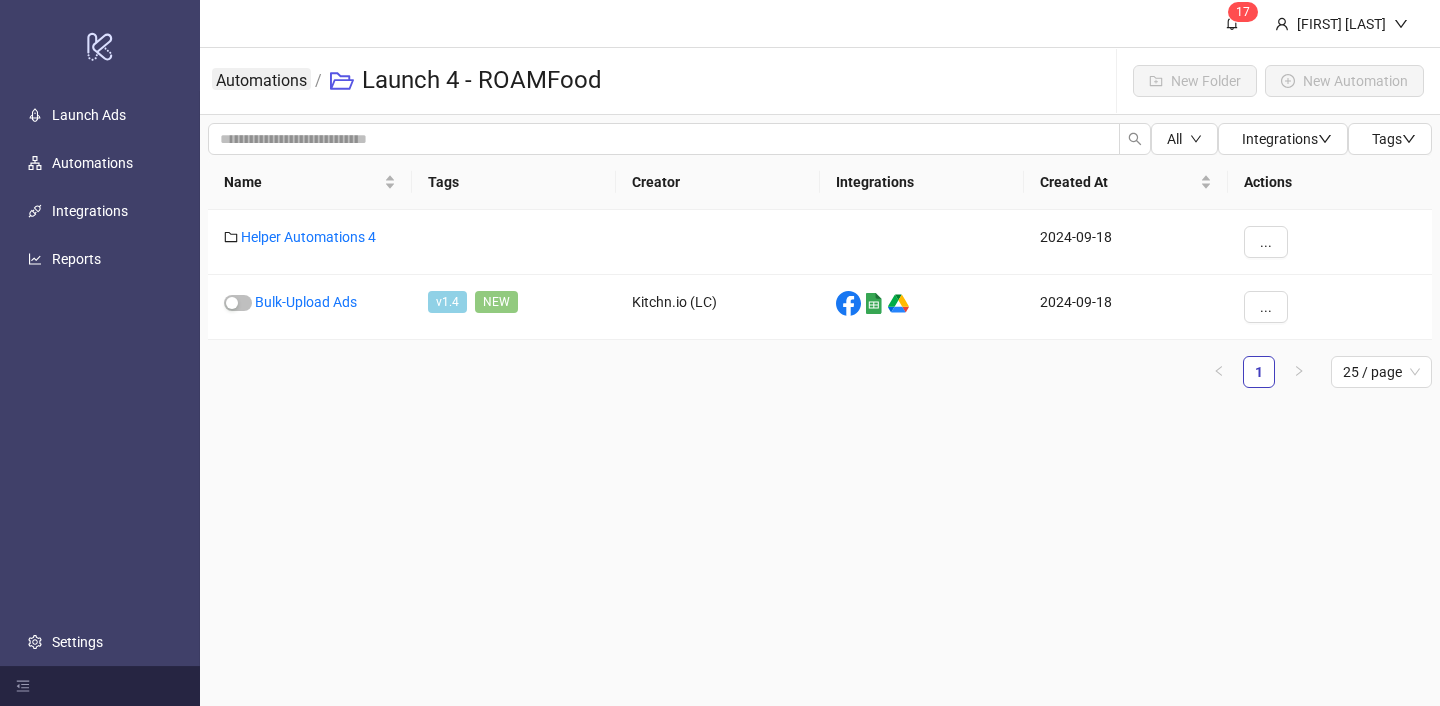 scroll, scrollTop: 0, scrollLeft: 0, axis: both 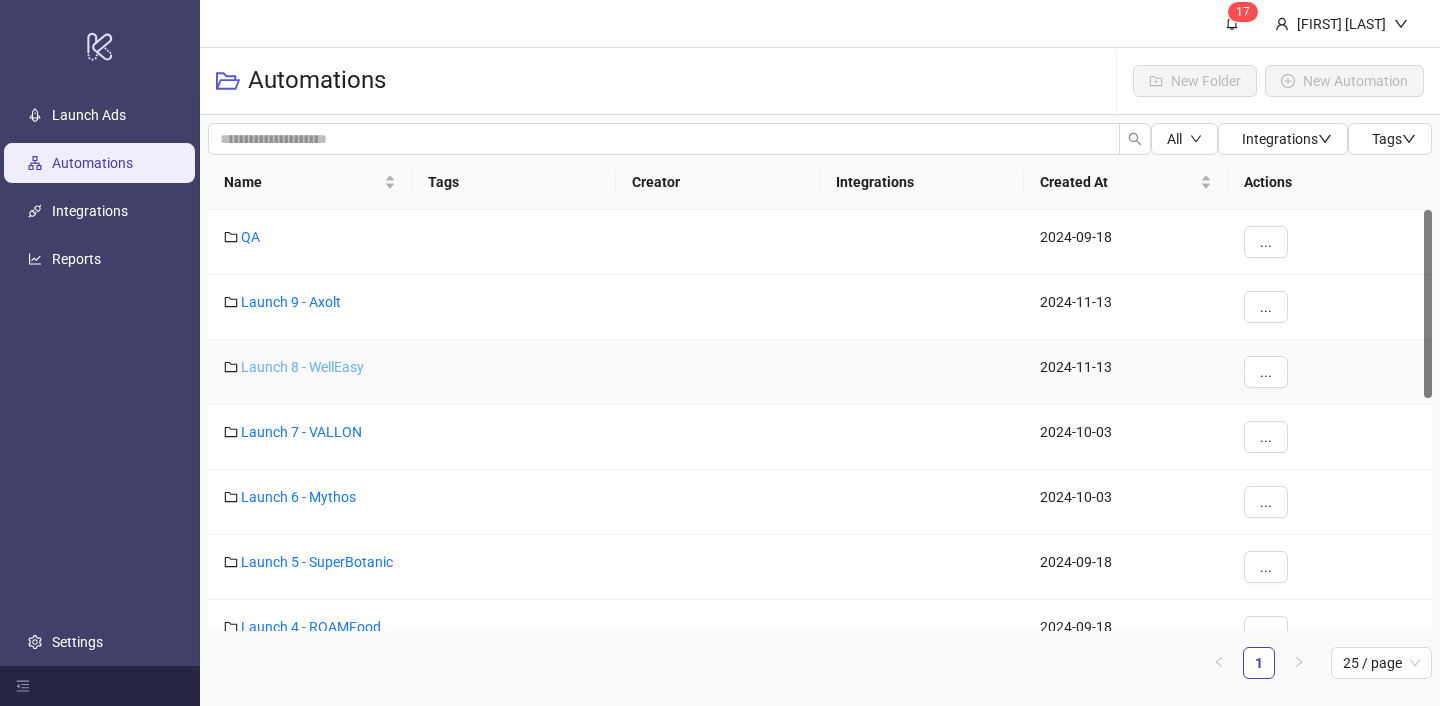 click on "Launch 8 - WellEasy" at bounding box center [302, 367] 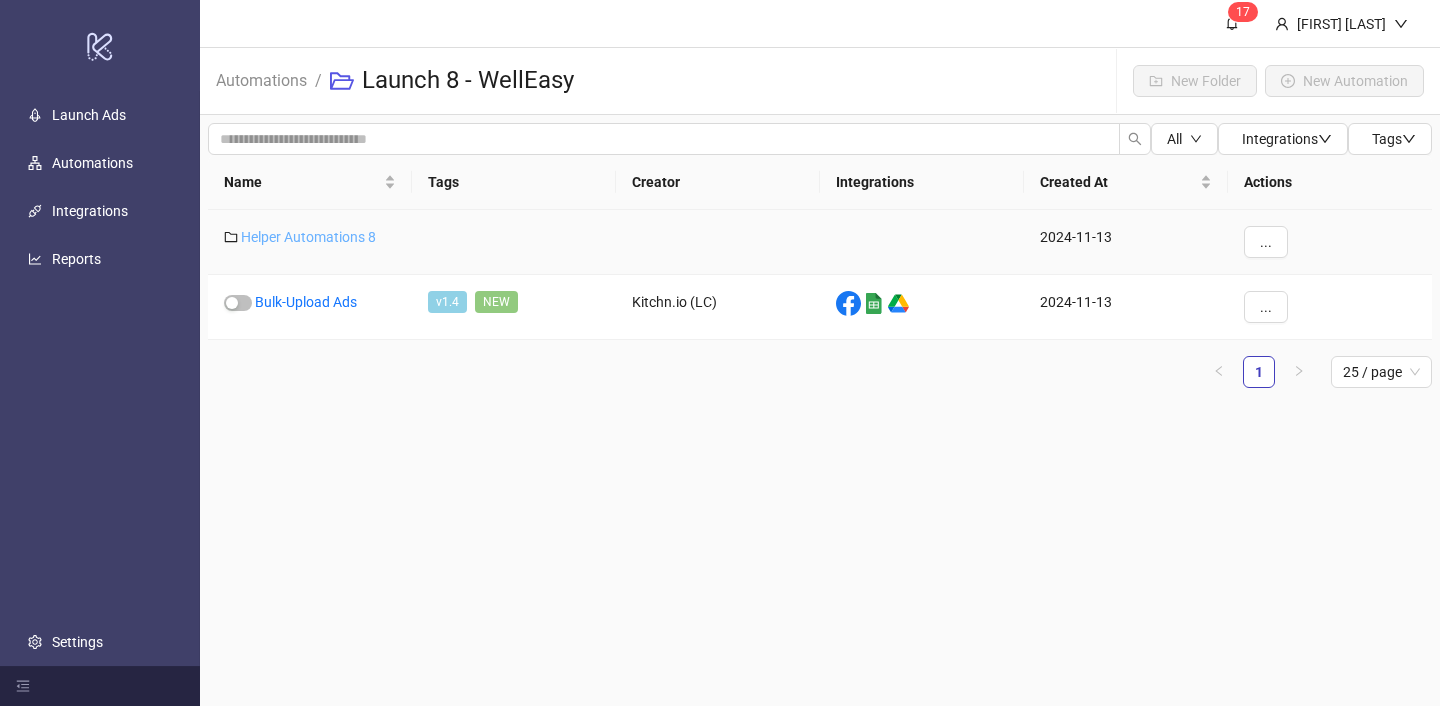 click on "Helper Automations 8" at bounding box center (308, 237) 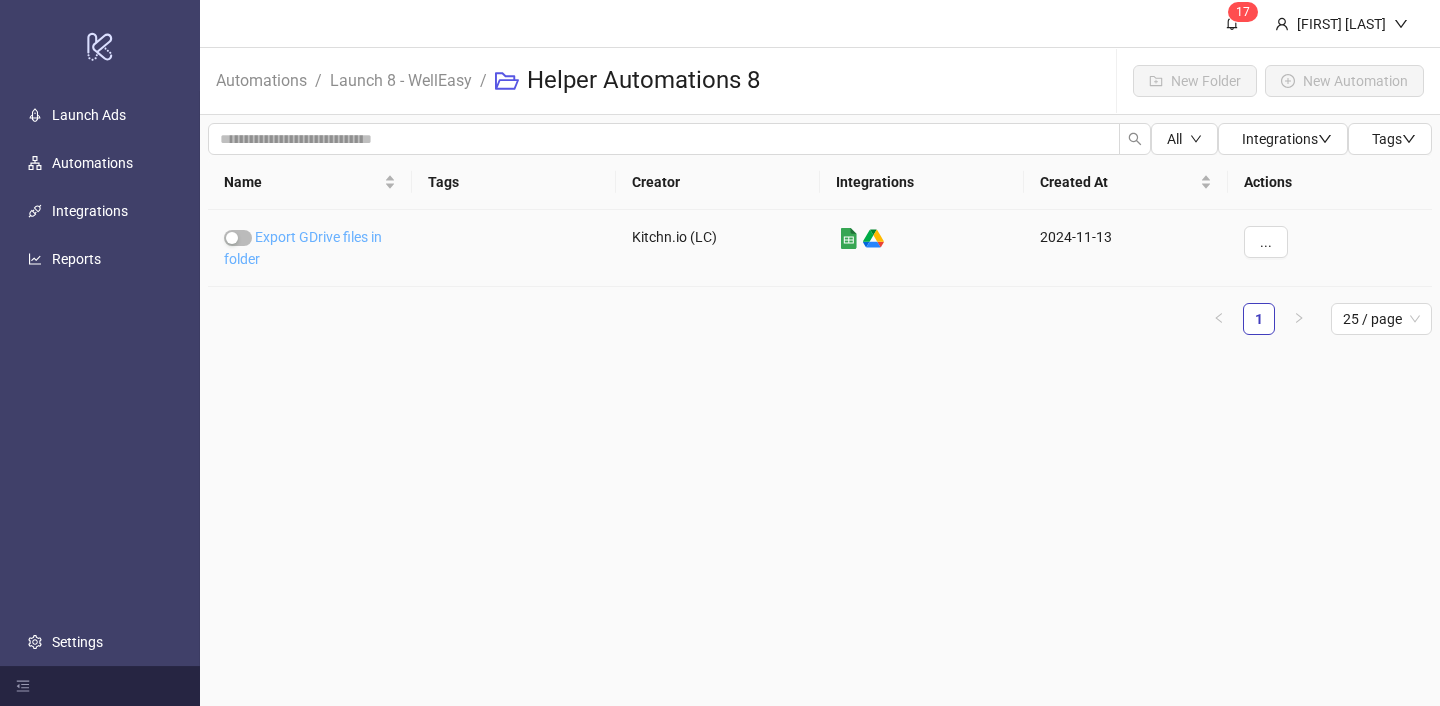 click on "Export GDrive files in folder" at bounding box center [303, 248] 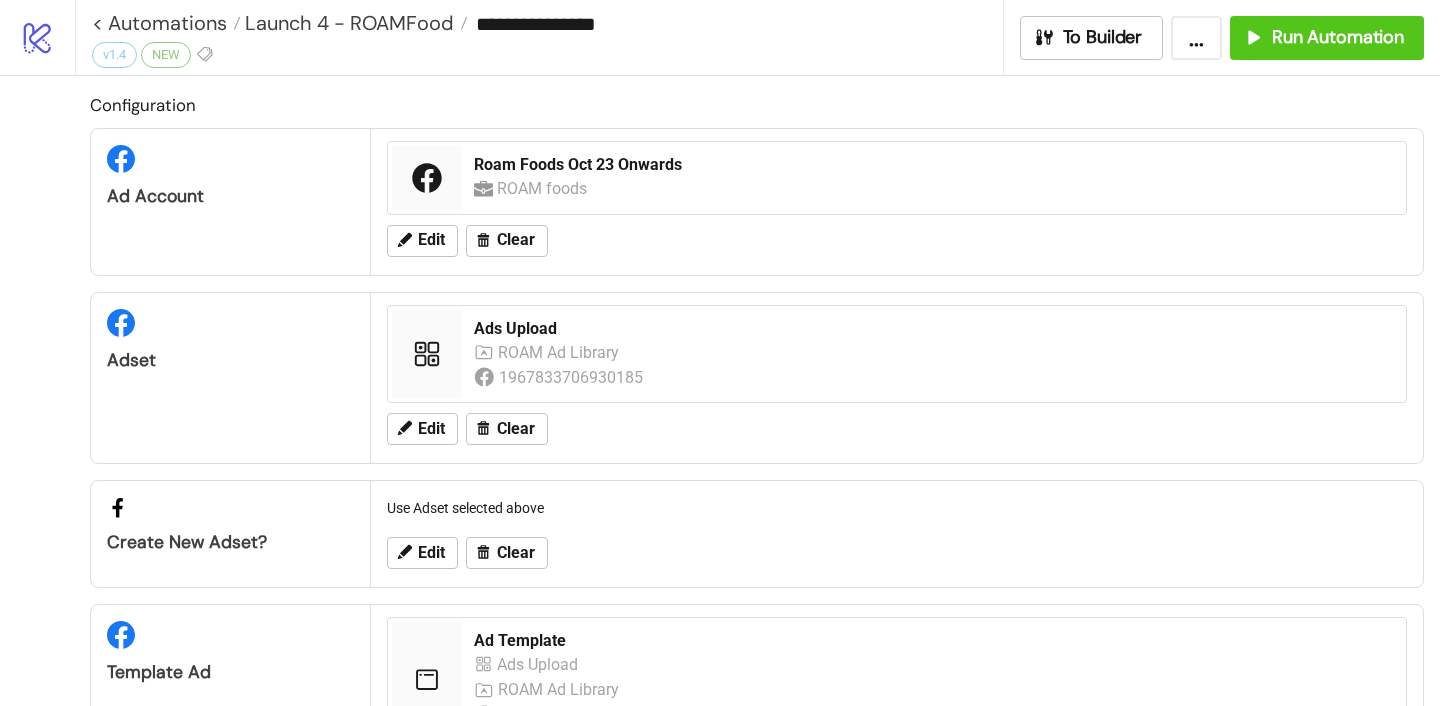 type on "**********" 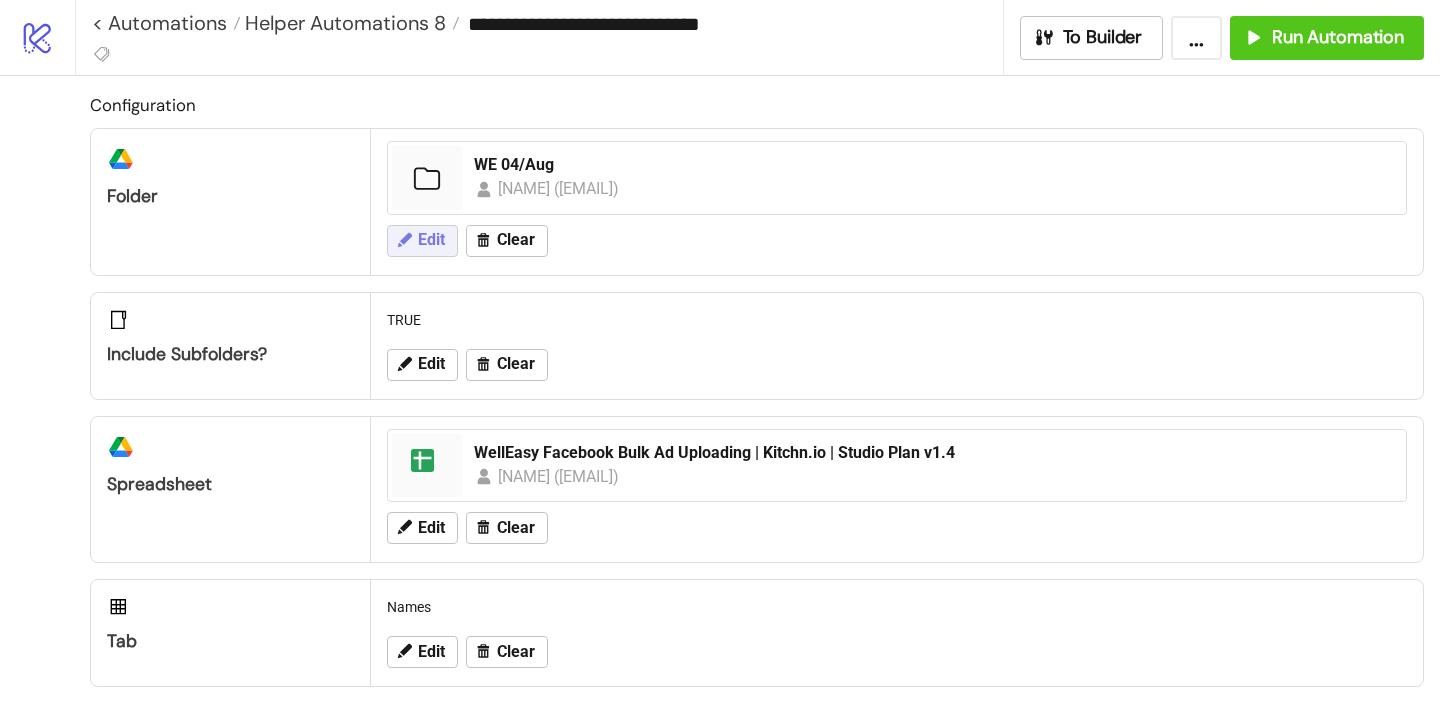 click on "Edit" at bounding box center (431, 240) 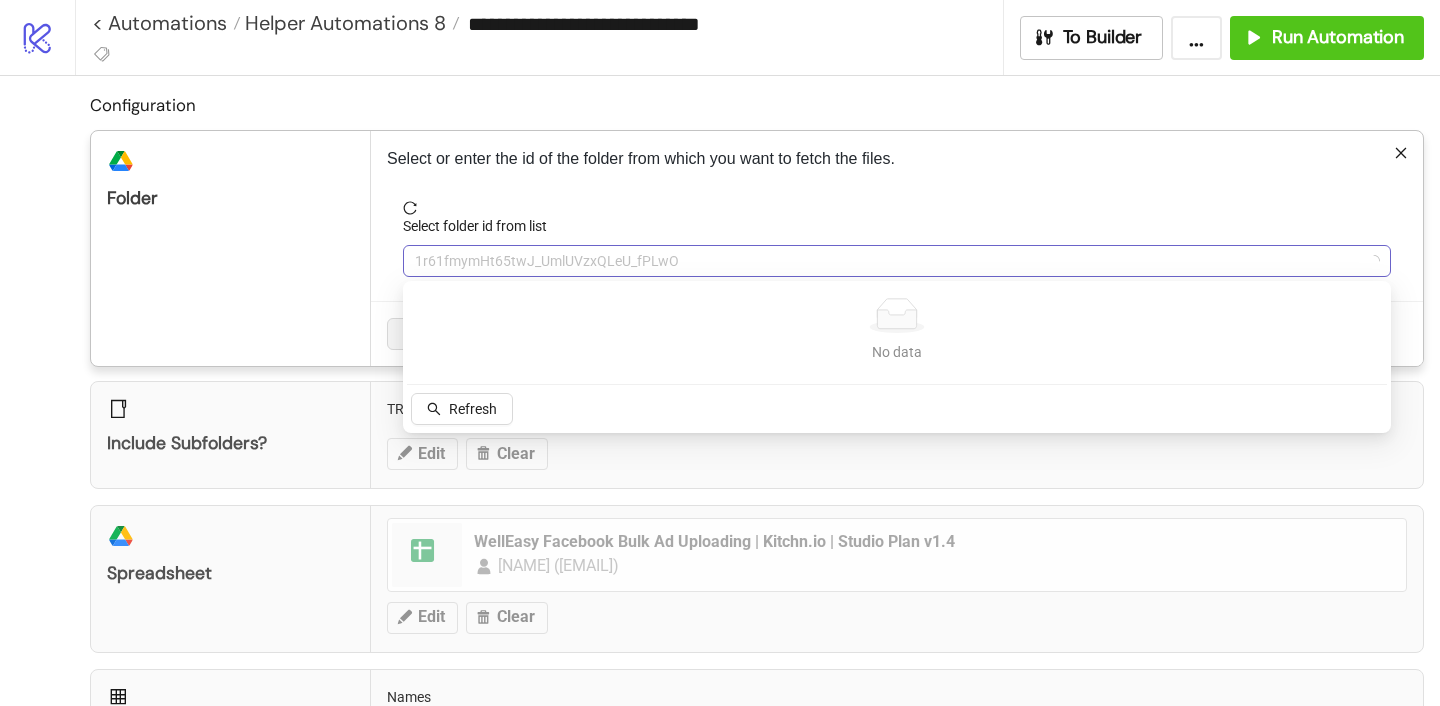 click on "1r61fmymHt65twJ_UmlUVzxQLeU_fPLwO" at bounding box center (897, 261) 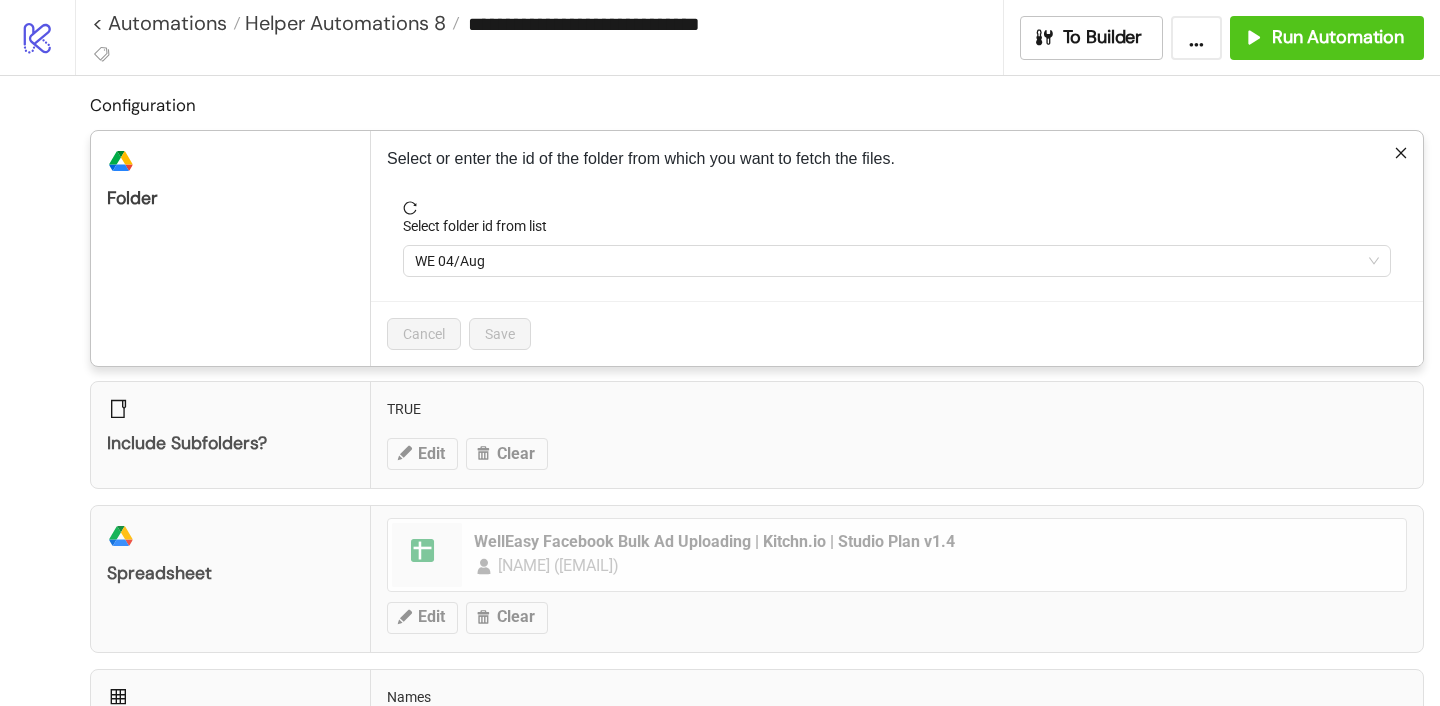 click on "WE 04/Aug" at bounding box center (897, 261) 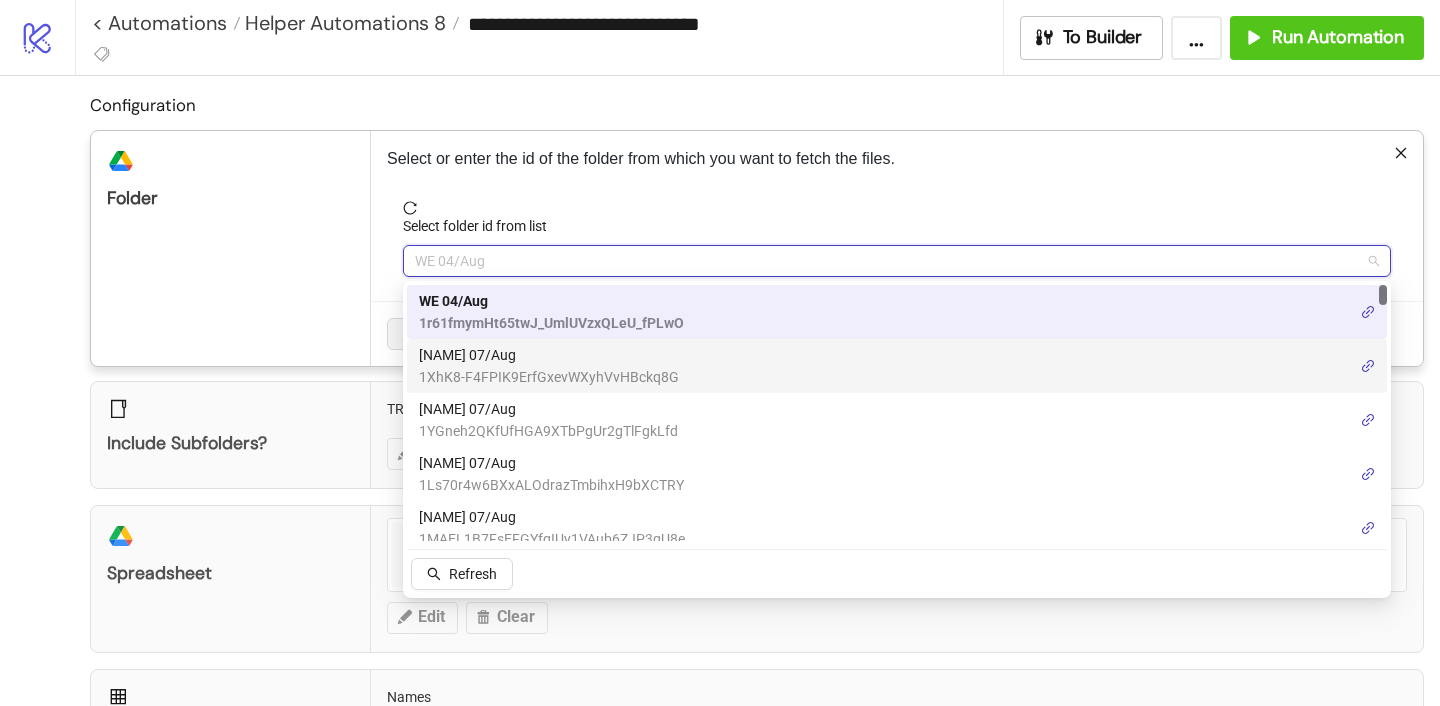 click on "[NAME] 07/Aug" at bounding box center (549, 355) 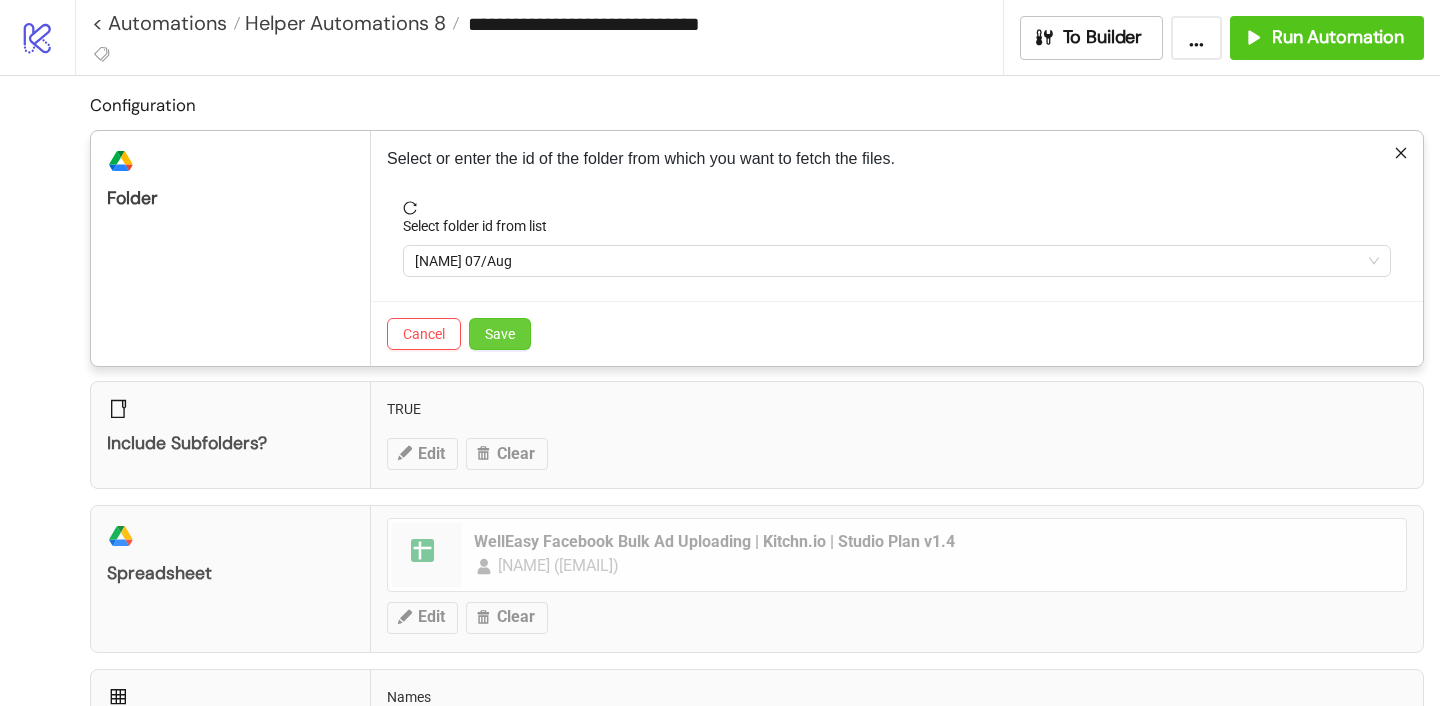 click on "Save" at bounding box center [500, 334] 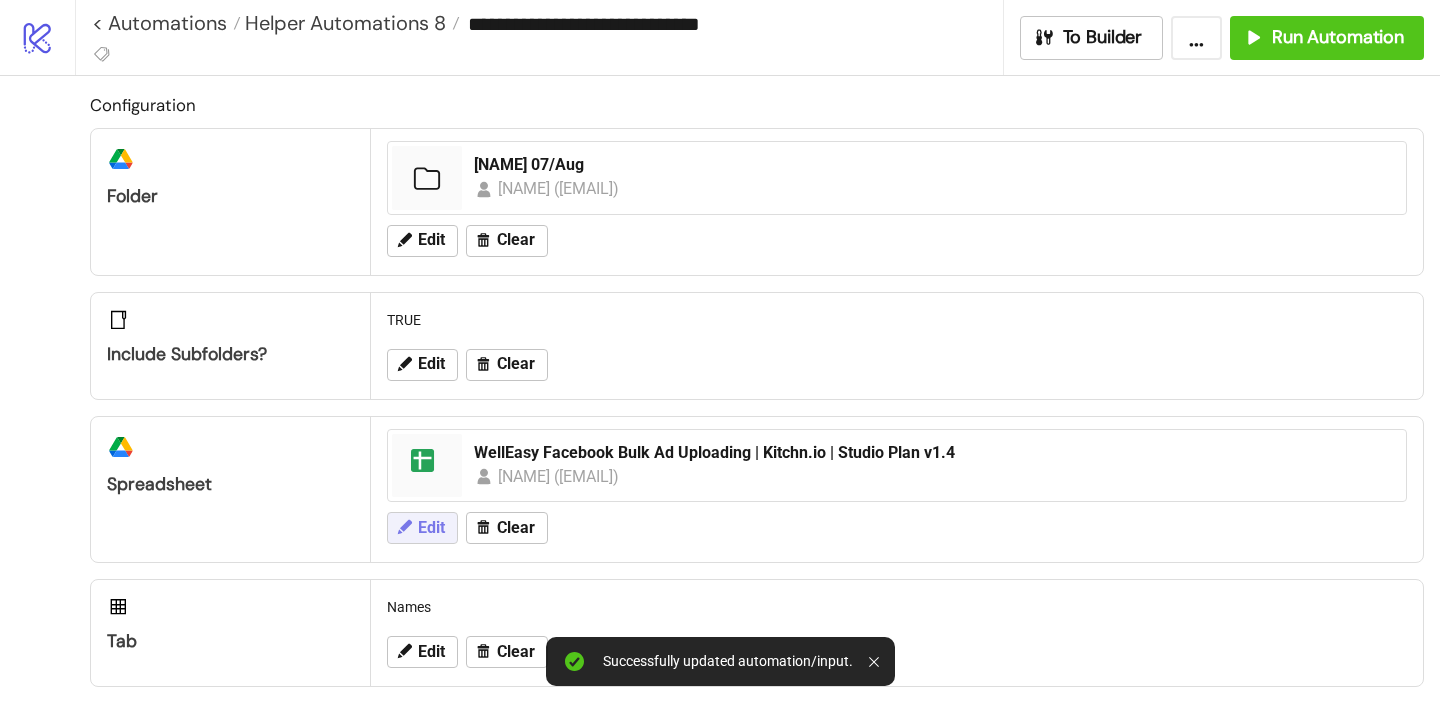 click on "Edit" at bounding box center (422, 528) 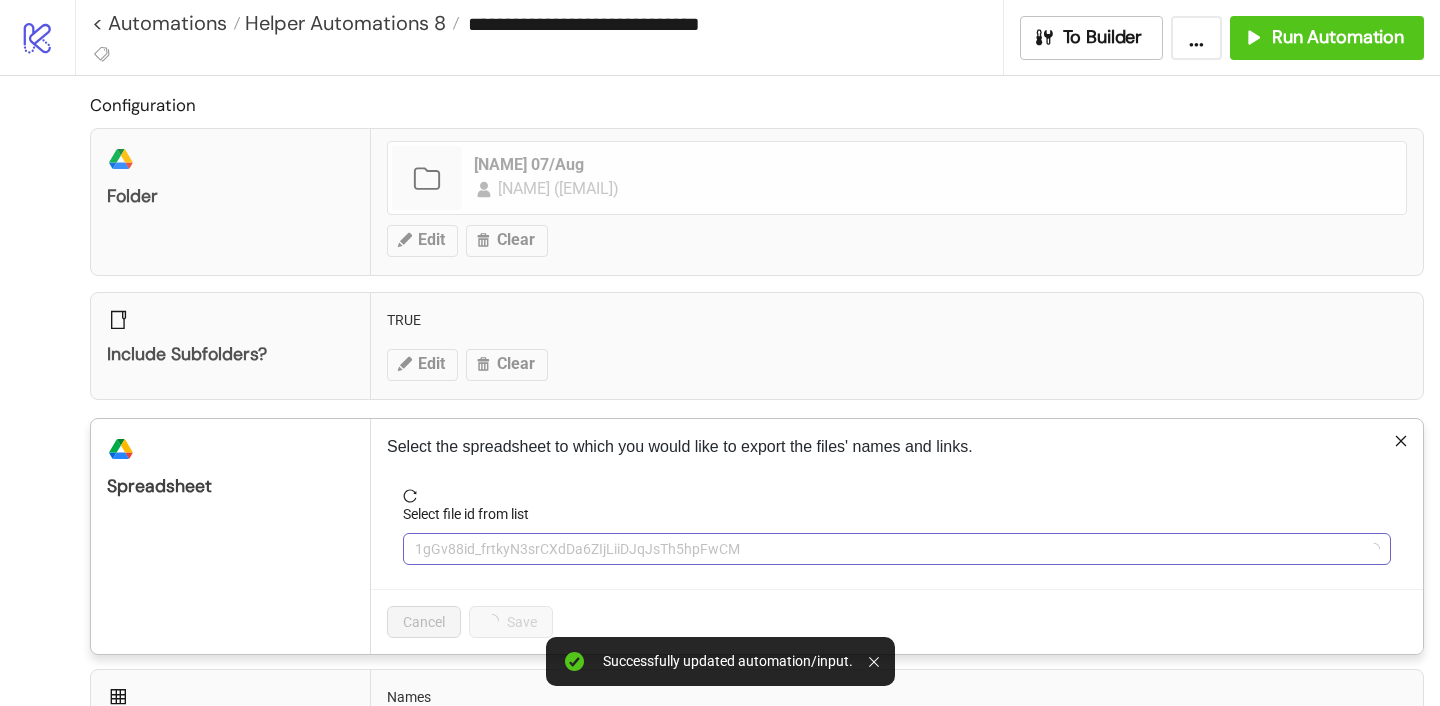 click on "1gGv88id_frtkyN3srCXdDa6ZIjLiiDJqJsTh5hpFwCM" at bounding box center [897, 549] 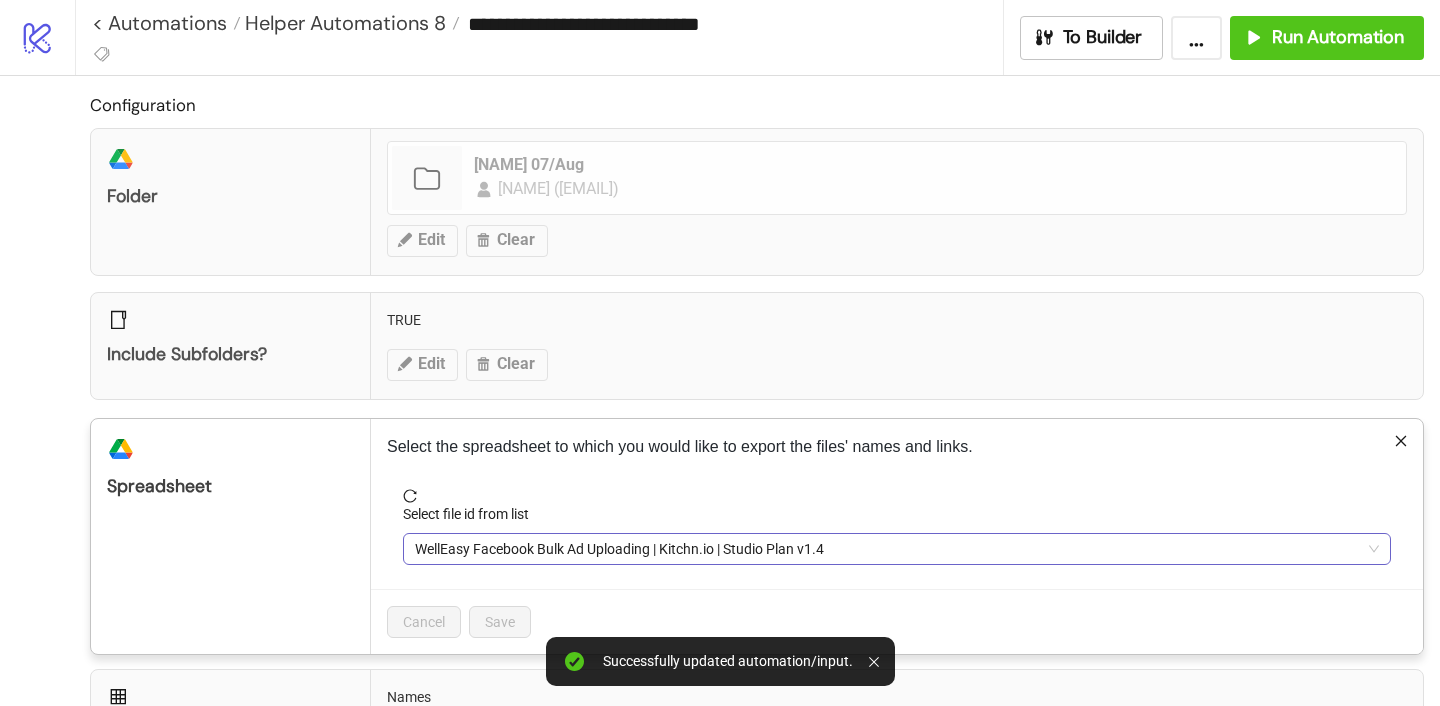 click on "WellEasy Facebook Bulk Ad Uploading | Kitchn.io | Studio Plan v1.4" at bounding box center (897, 549) 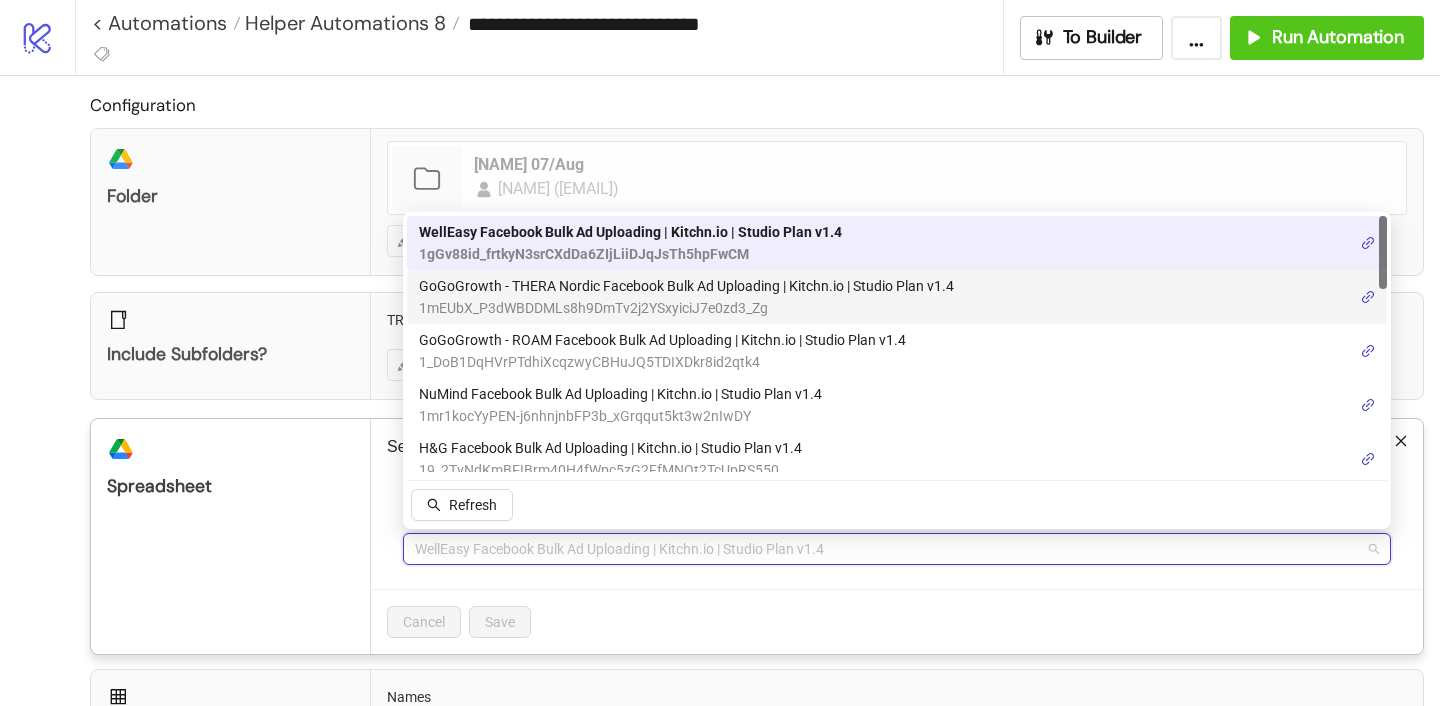 click on "GoGoGrowth - THERA Nordic Facebook Bulk Ad Uploading | Kitchn.io | Studio Plan v1.4" at bounding box center (686, 286) 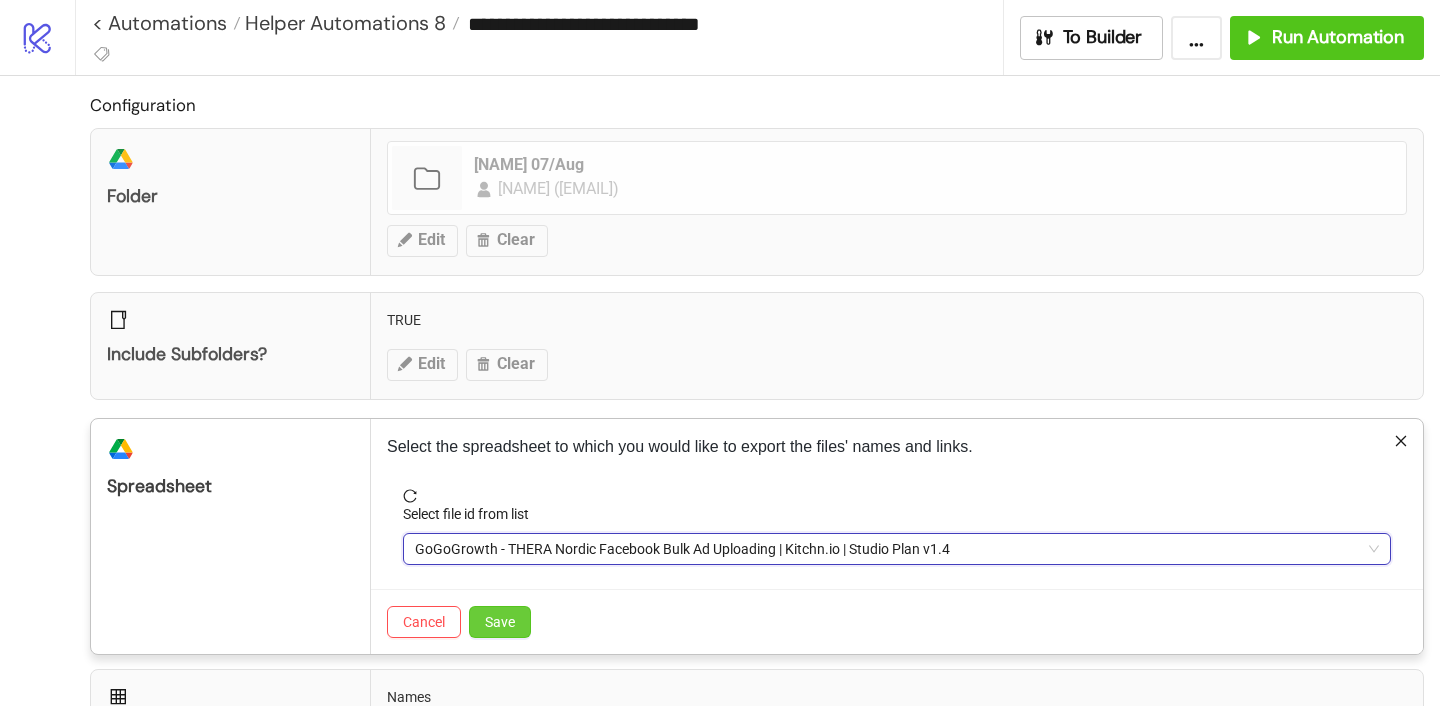 click on "Save" at bounding box center [500, 622] 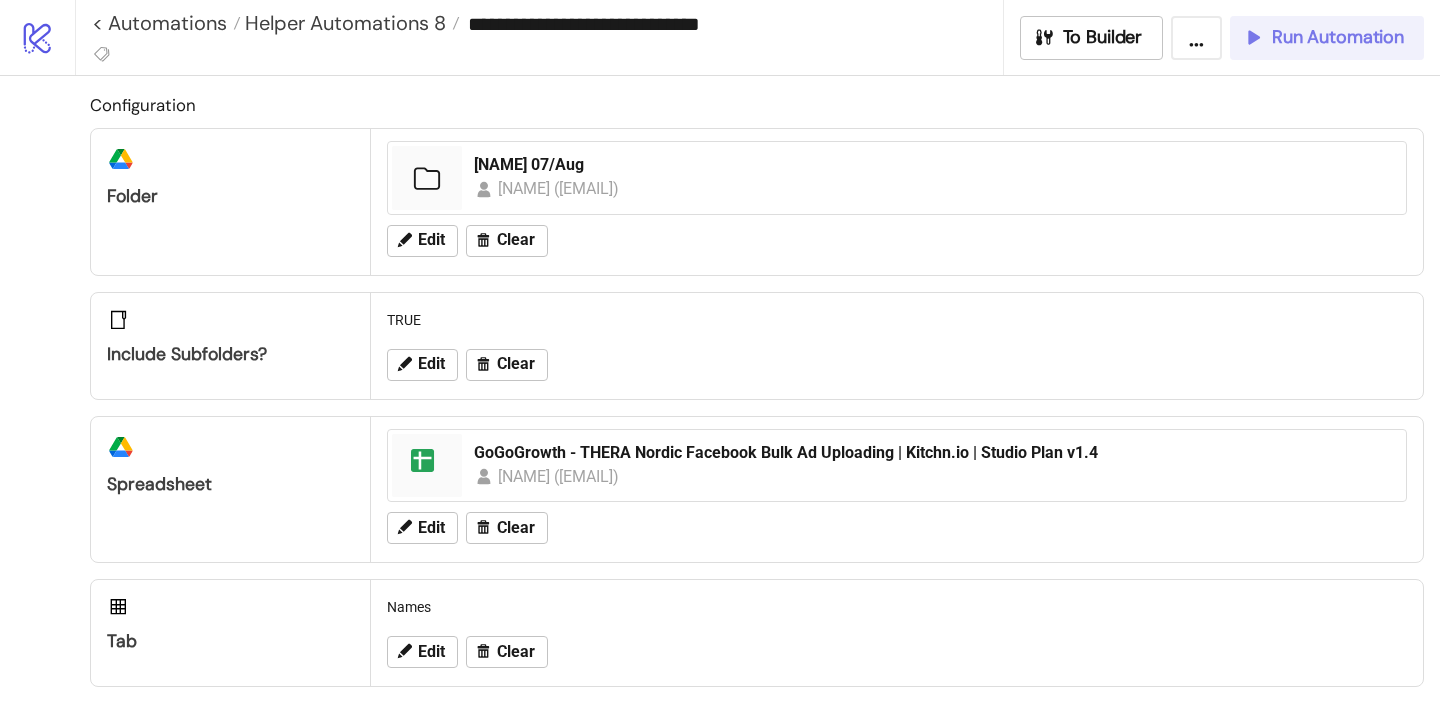 click on "Run Automation" at bounding box center (1338, 37) 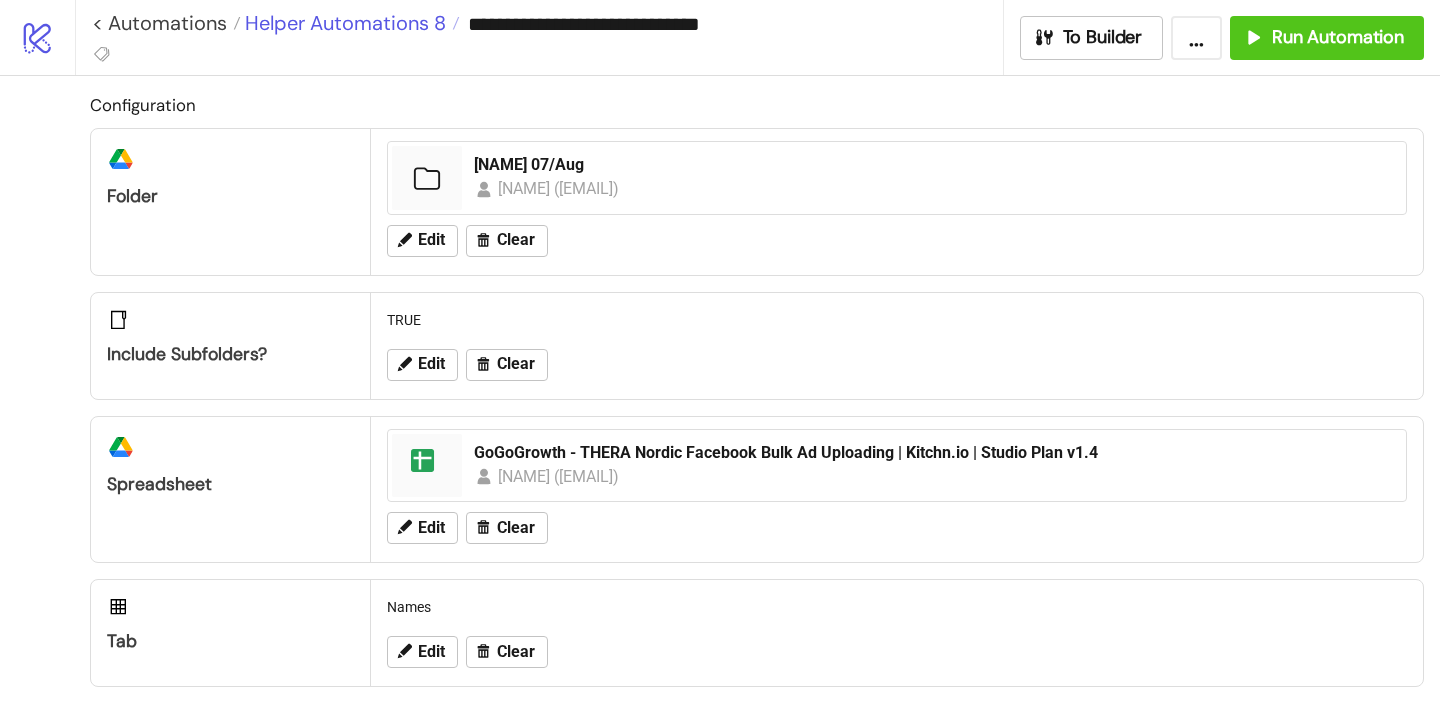 click on "Helper Automations 8" at bounding box center [343, 23] 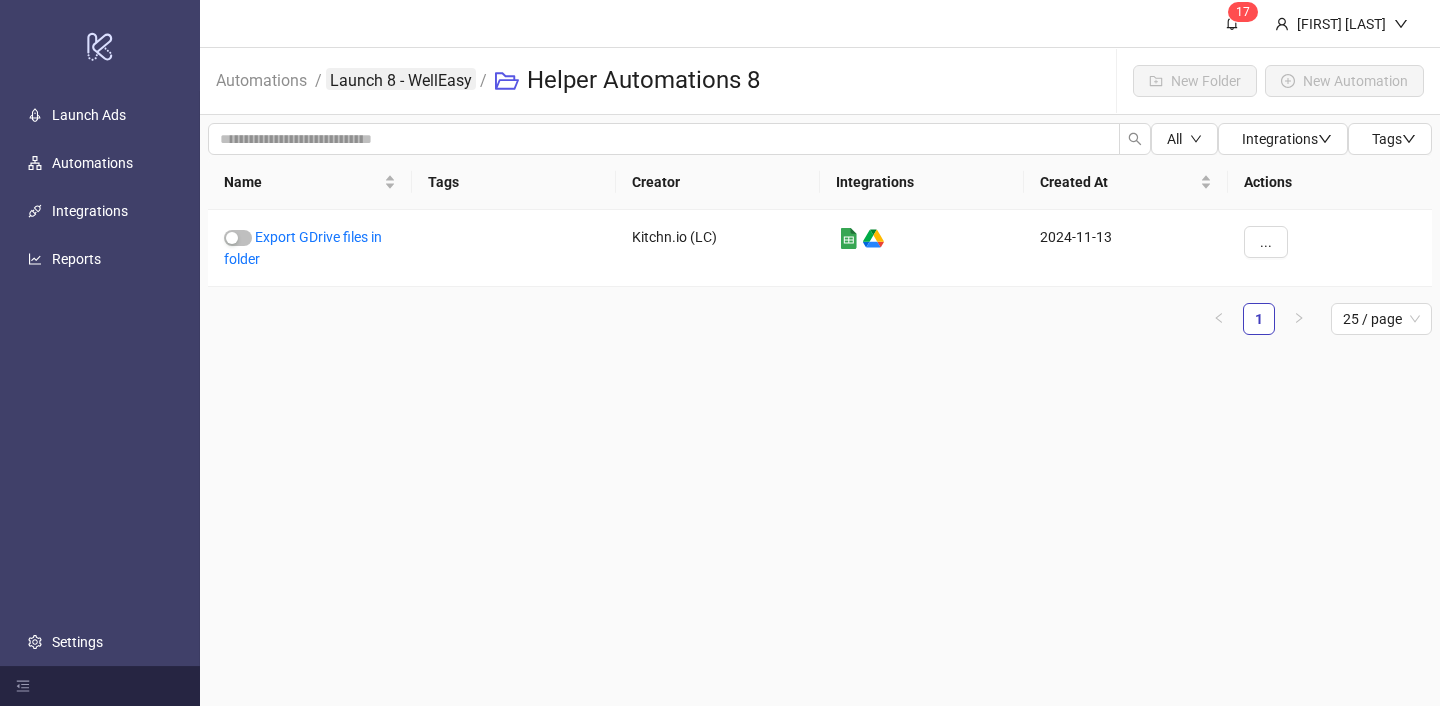 click on "Launch 8 - WellEasy" at bounding box center [401, 79] 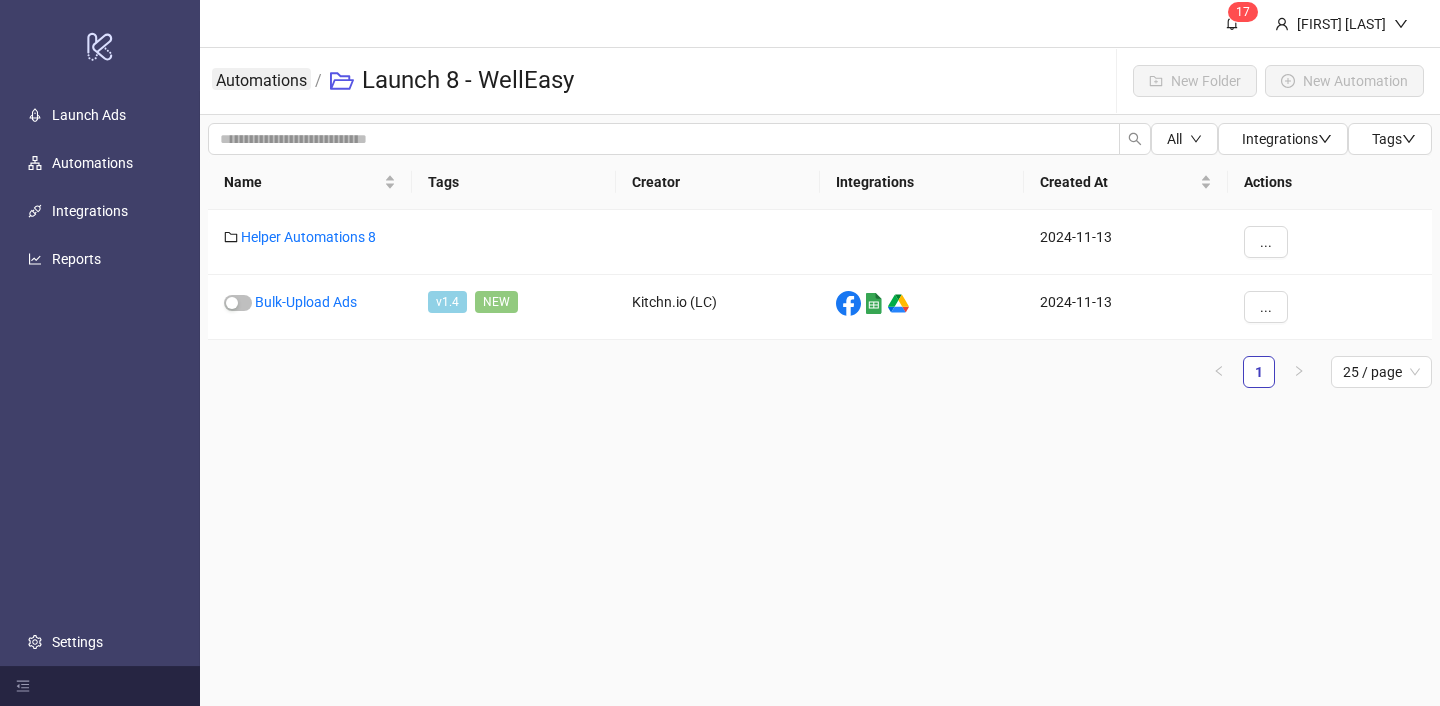 click on "Automations" at bounding box center (261, 79) 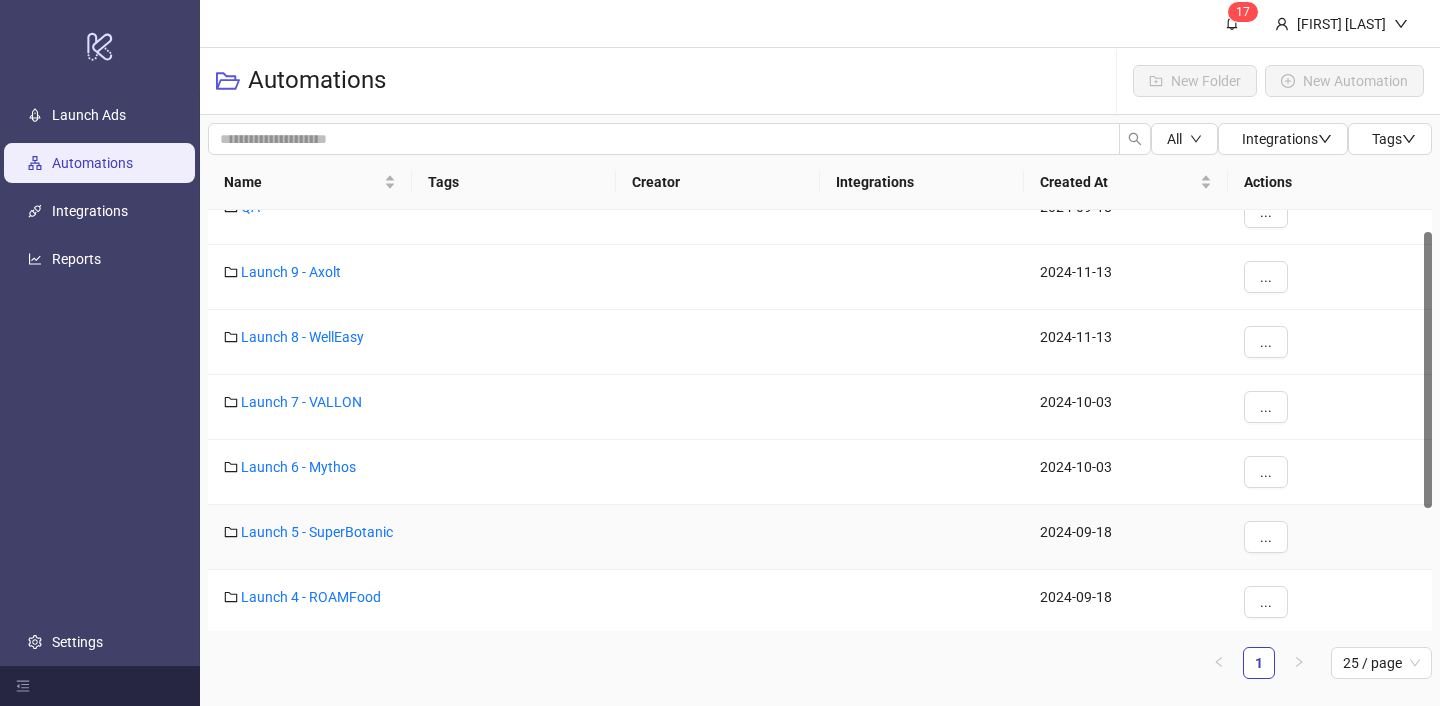 scroll, scrollTop: 33, scrollLeft: 0, axis: vertical 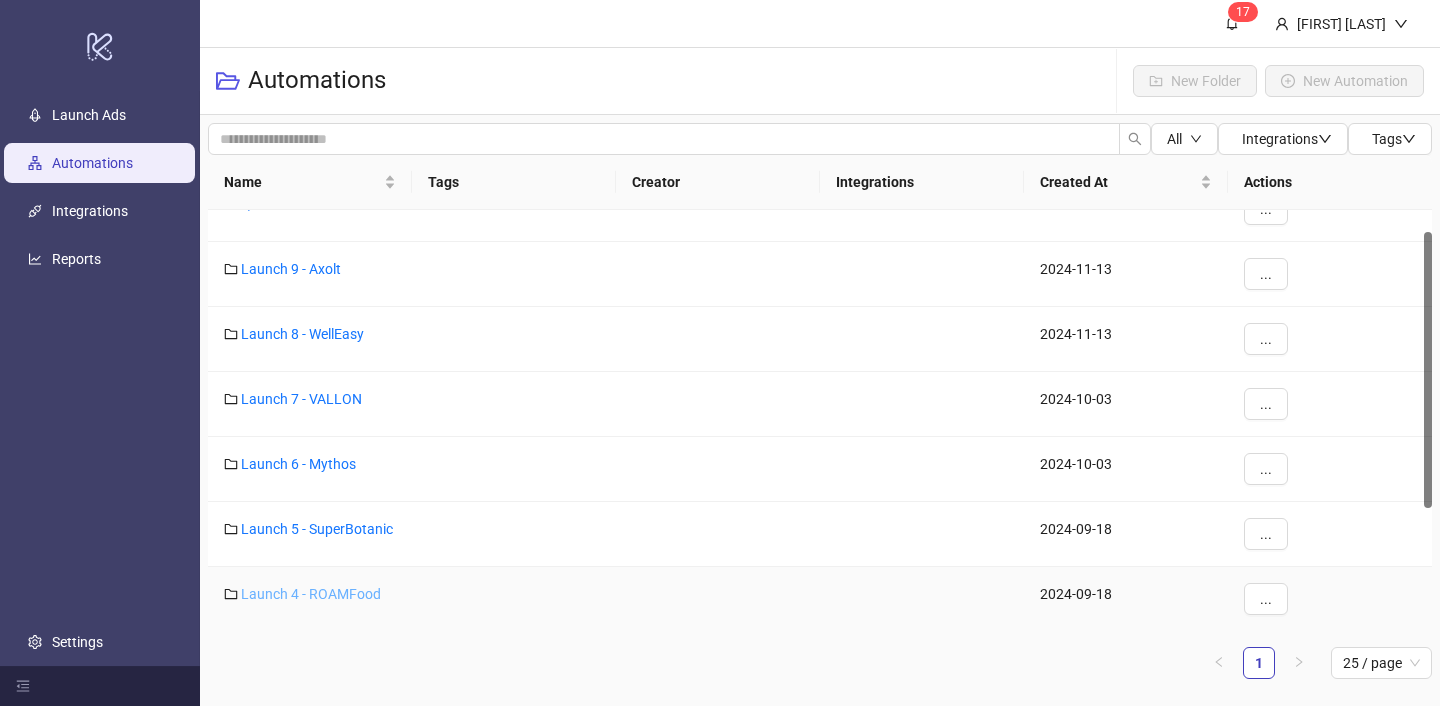 click on "Launch 4 - ROAMFood" at bounding box center [311, 594] 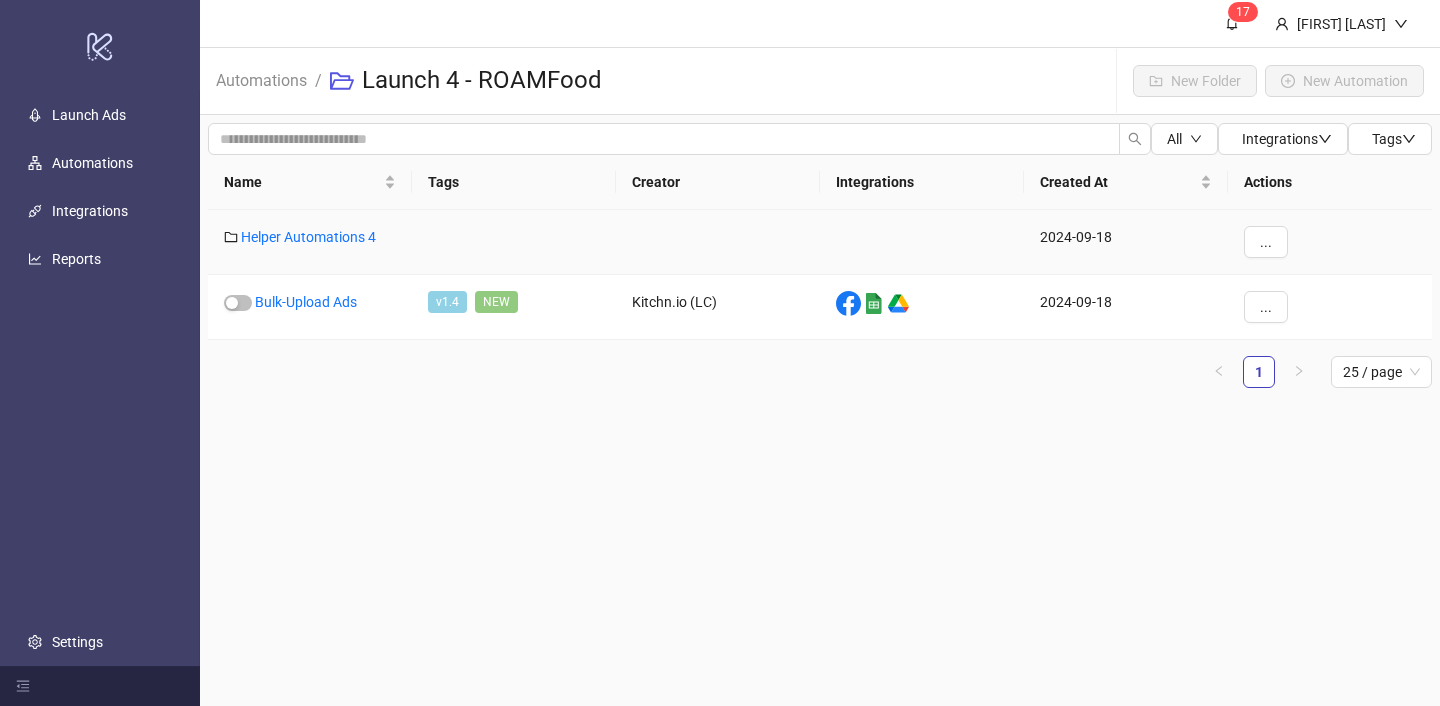 click on "Helper Automations 4" at bounding box center (310, 242) 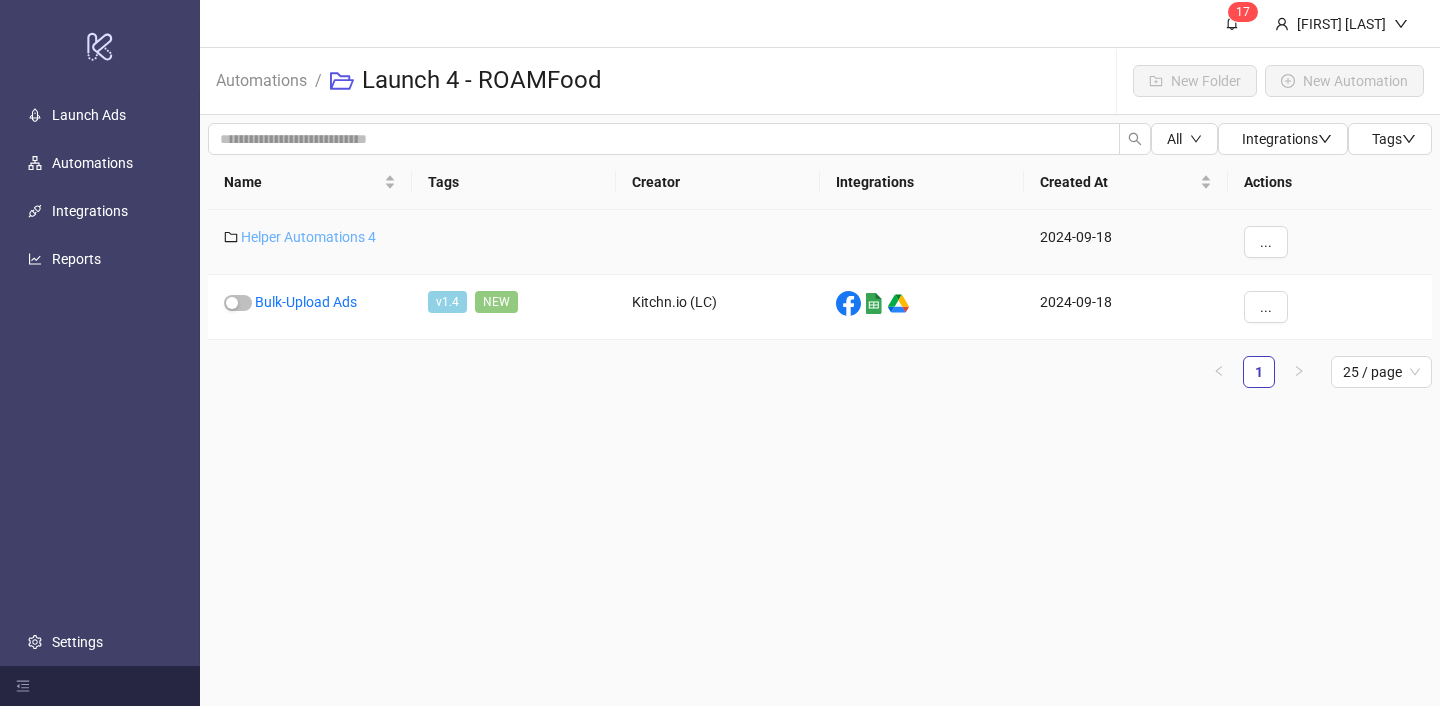 click on "Helper Automations 4" at bounding box center [308, 237] 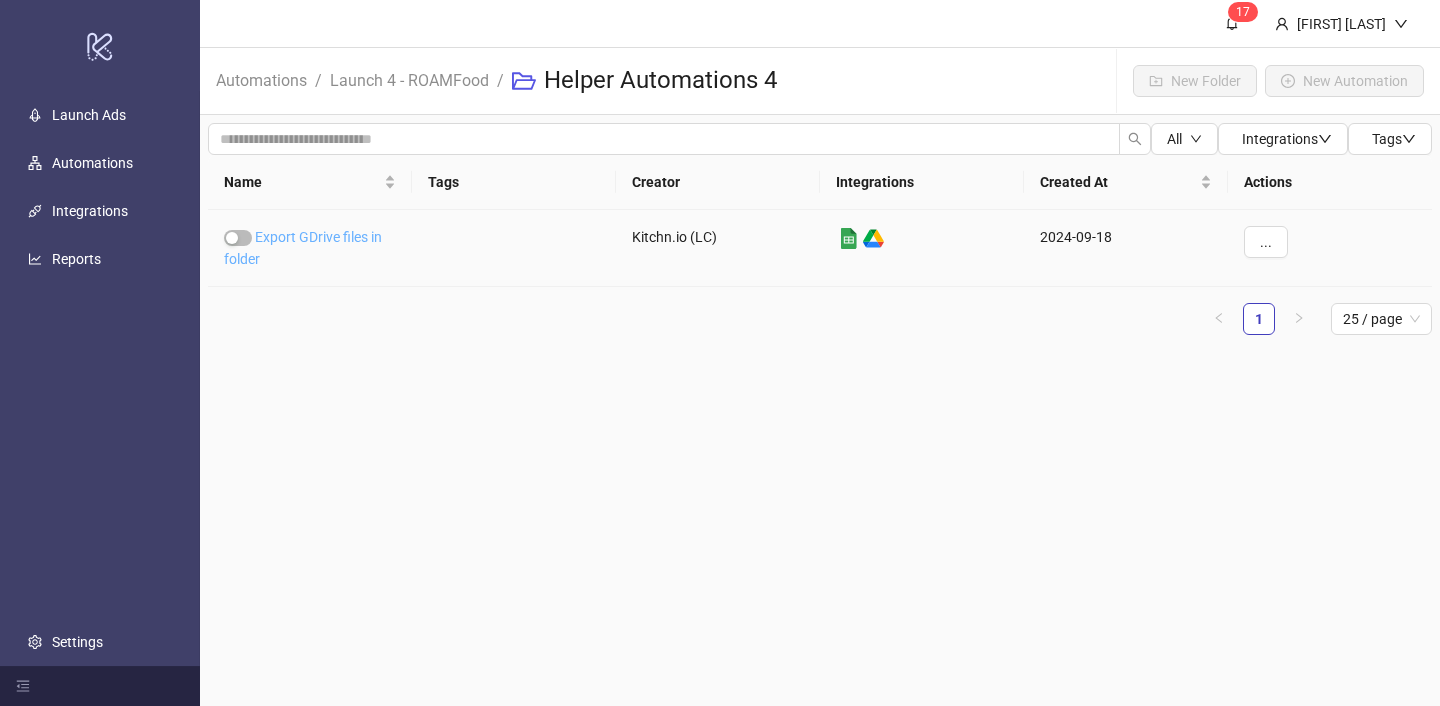 click on "Export GDrive files in folder" at bounding box center (303, 248) 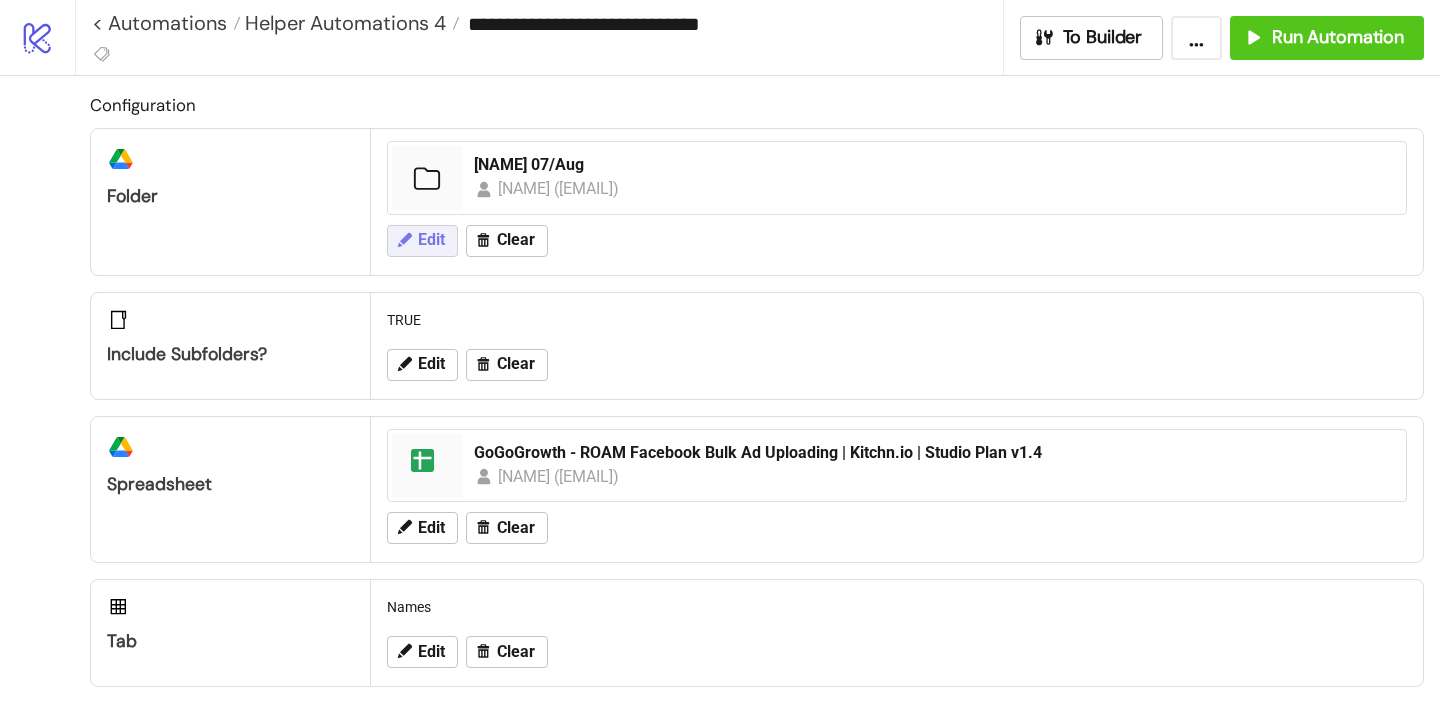 click 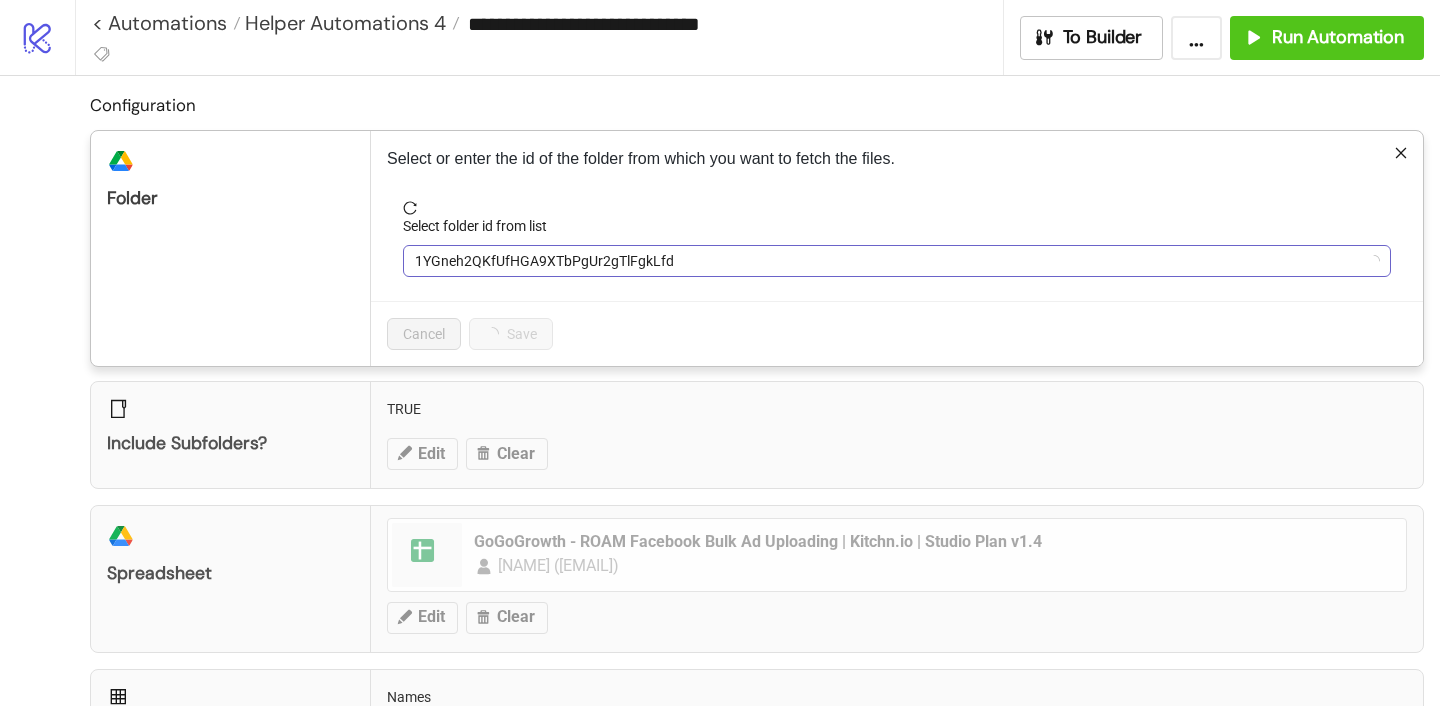 click on "1YGneh2QKfUfHGA9XTbPgUr2gTlFgkLfd" at bounding box center [897, 261] 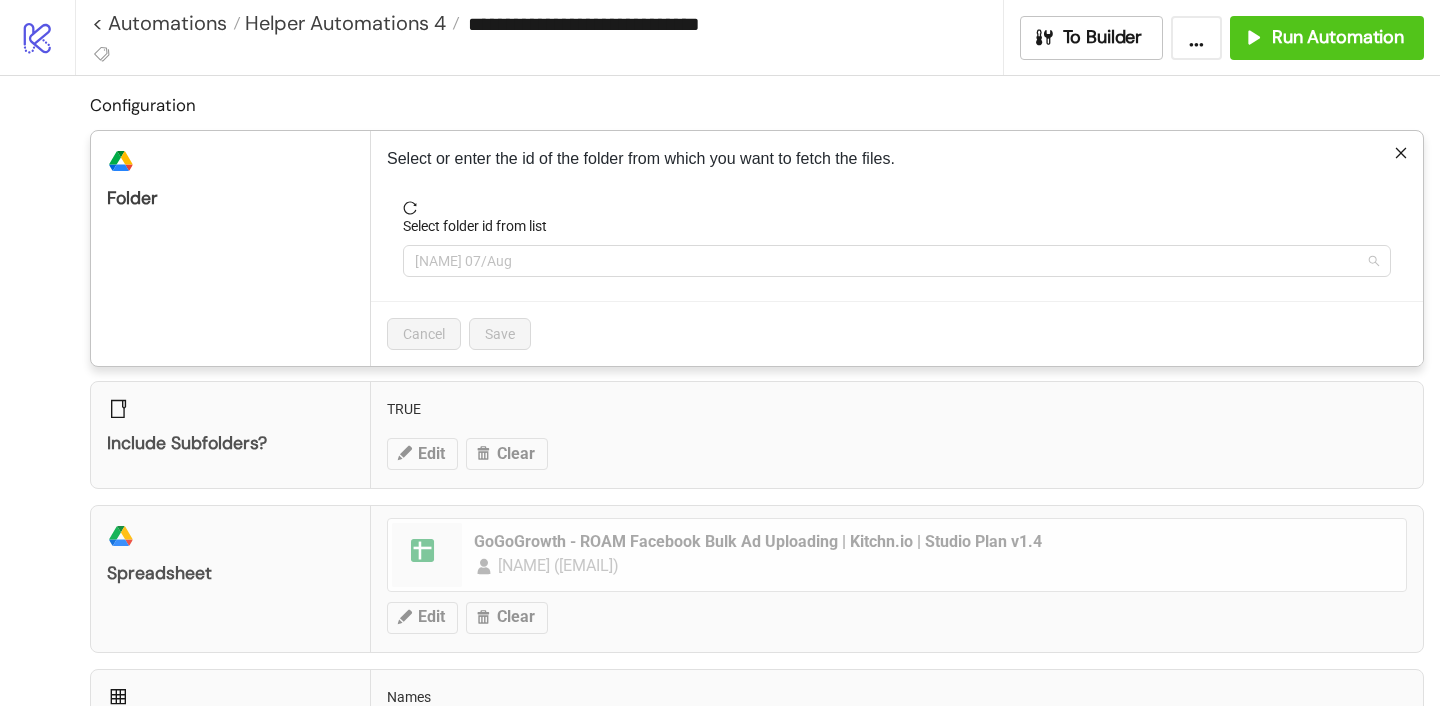 click on "[NAME] 07/Aug" at bounding box center [897, 261] 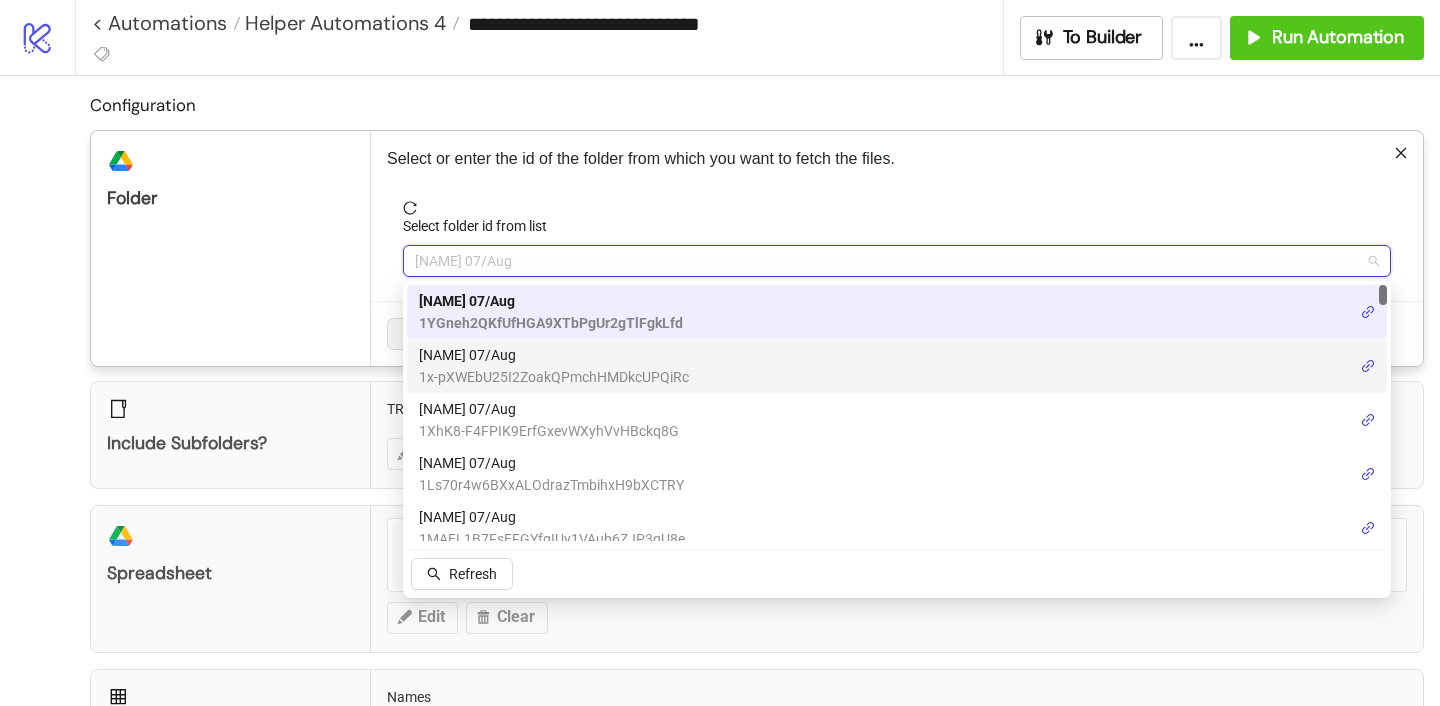click on "[NAME] 07/Aug" at bounding box center [554, 355] 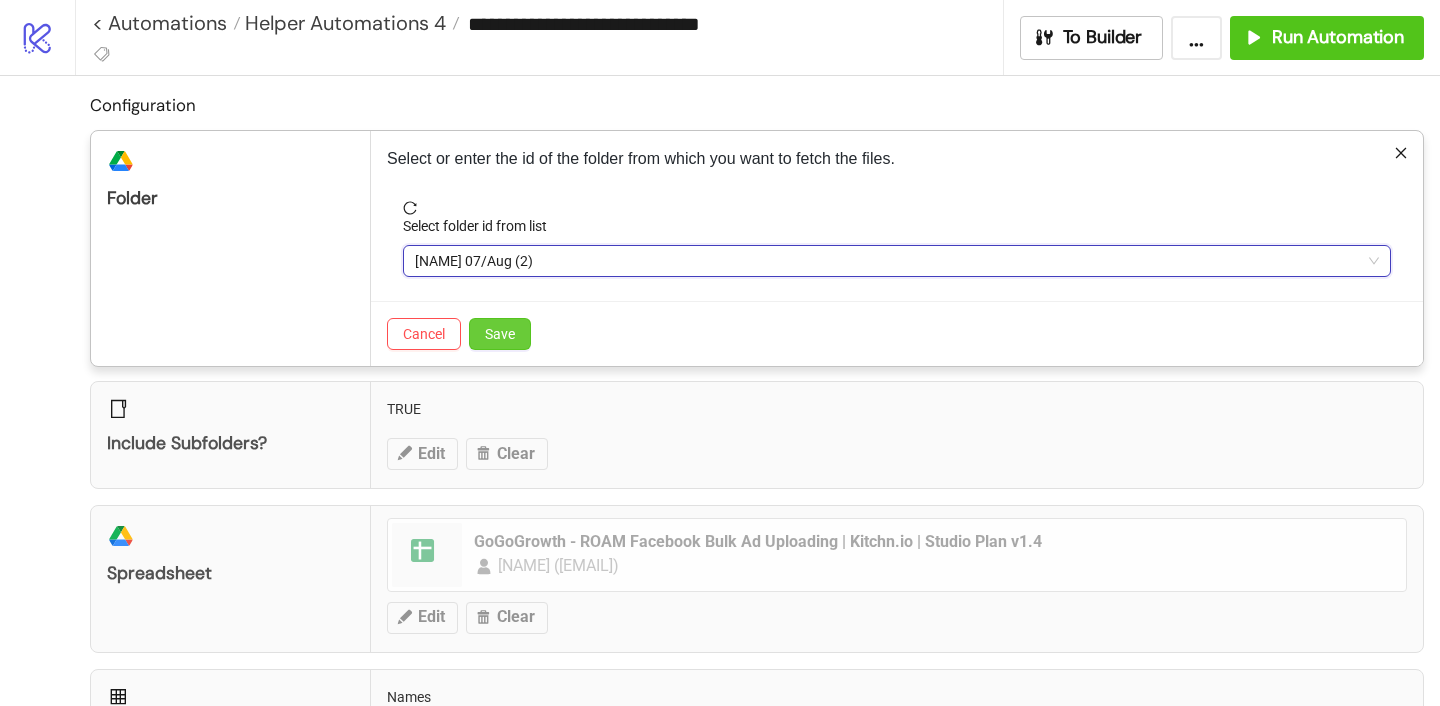 click on "Save" at bounding box center (500, 334) 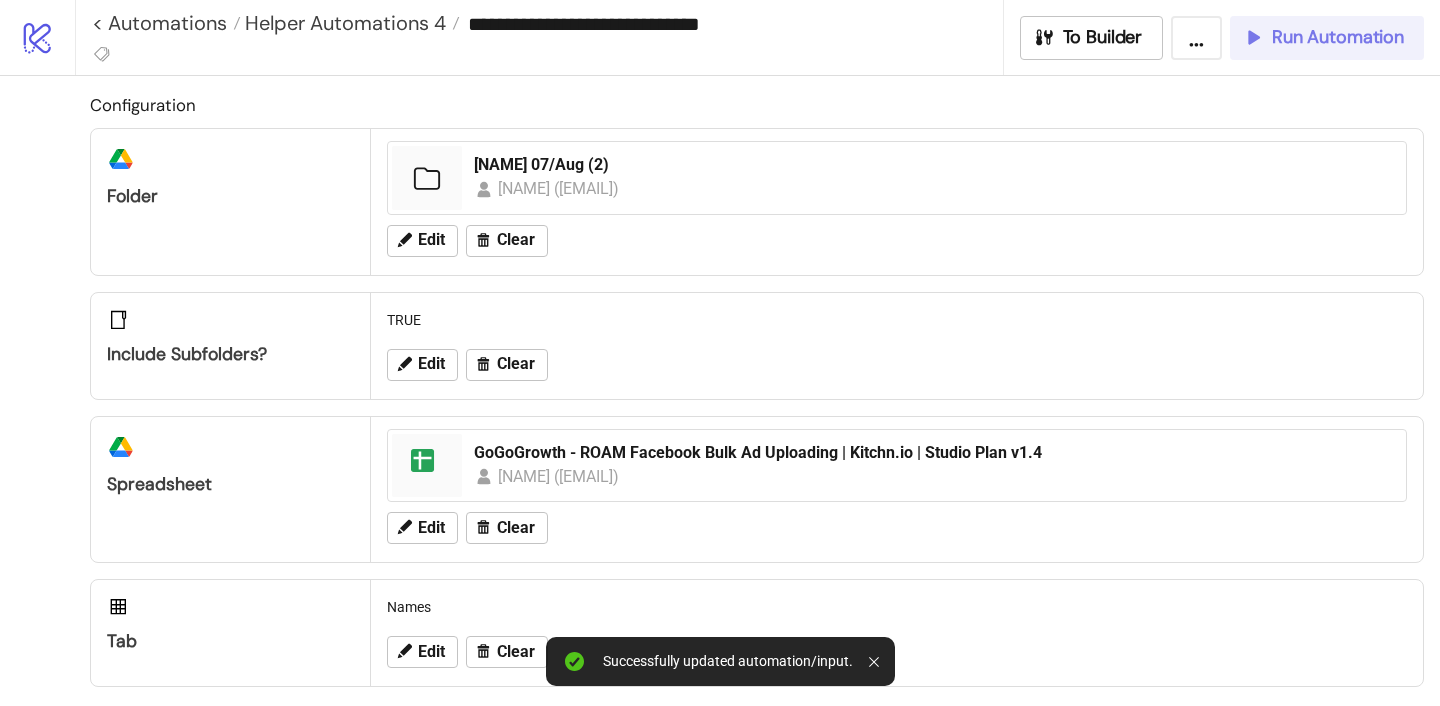 click on "Run Automation" at bounding box center (1338, 37) 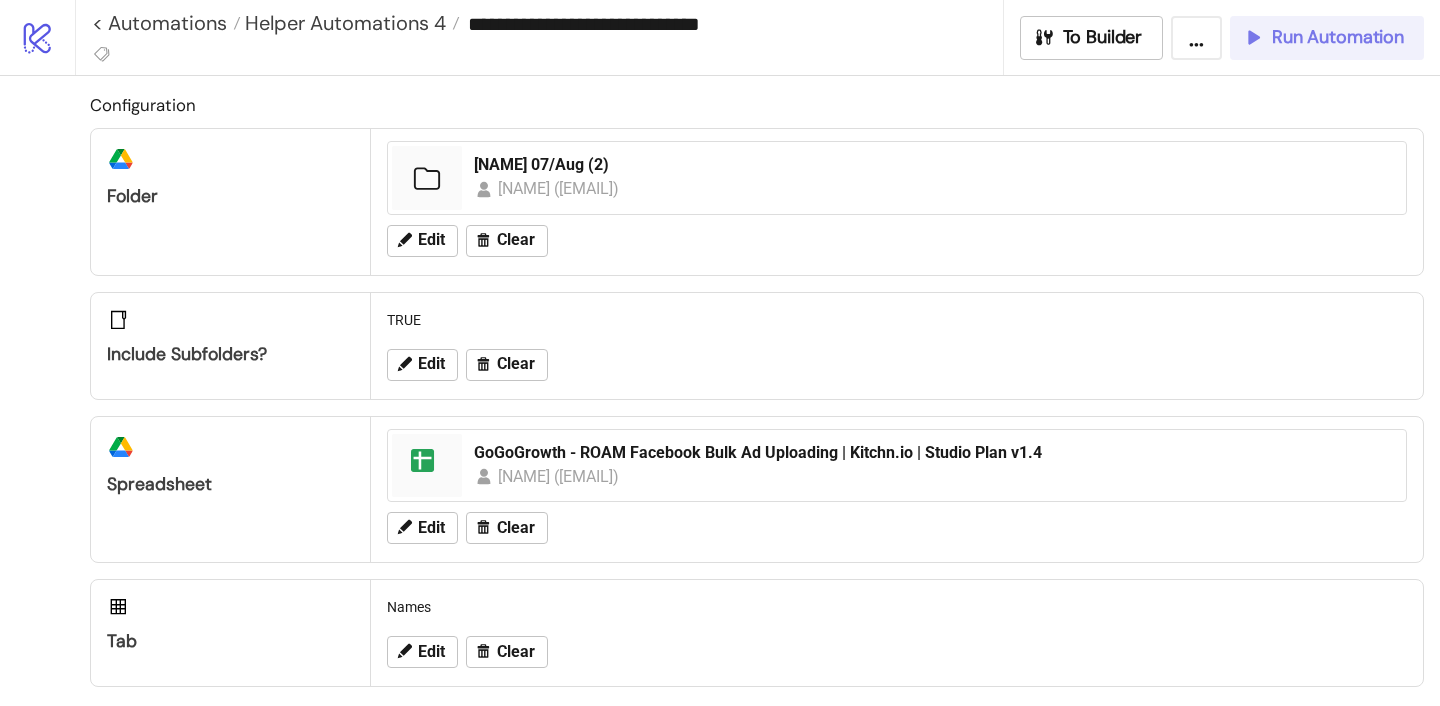 click on "Run Automation" at bounding box center (1327, 38) 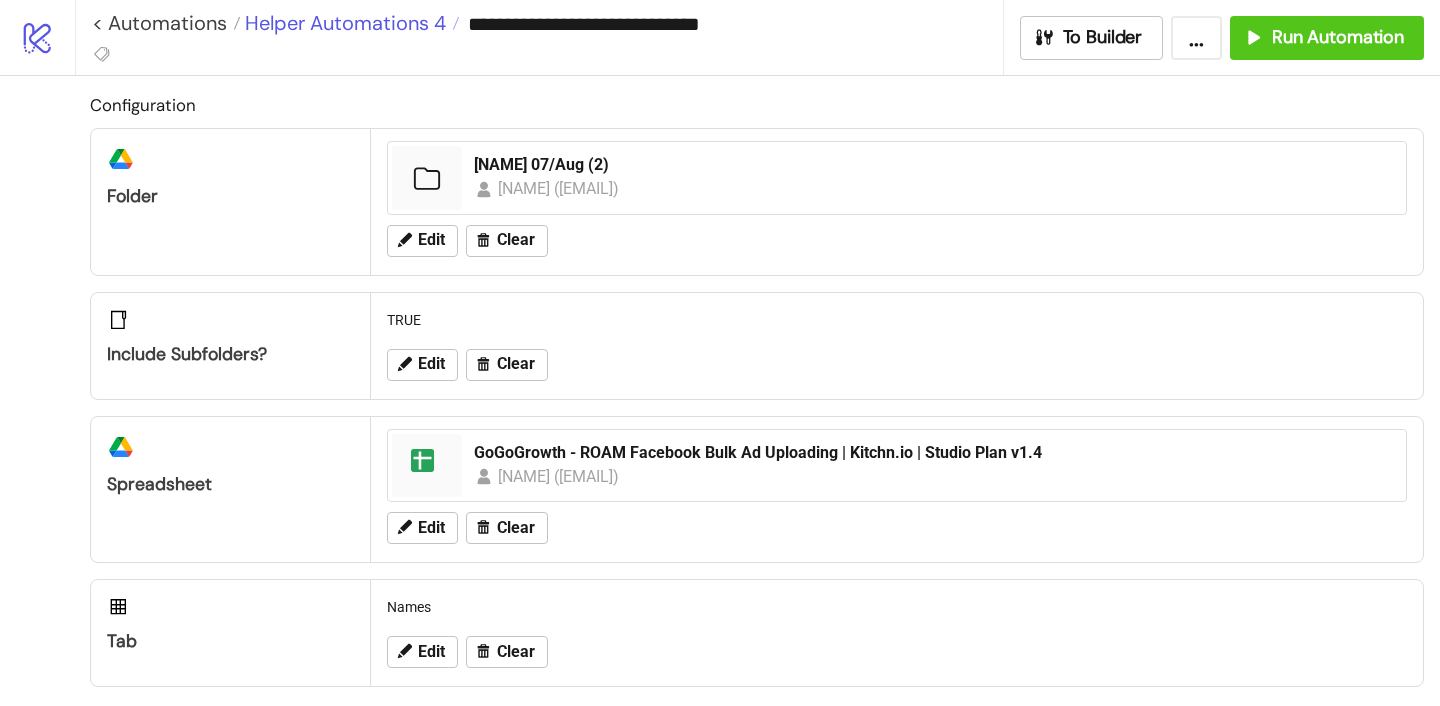 click on "Helper Automations 4" at bounding box center (343, 23) 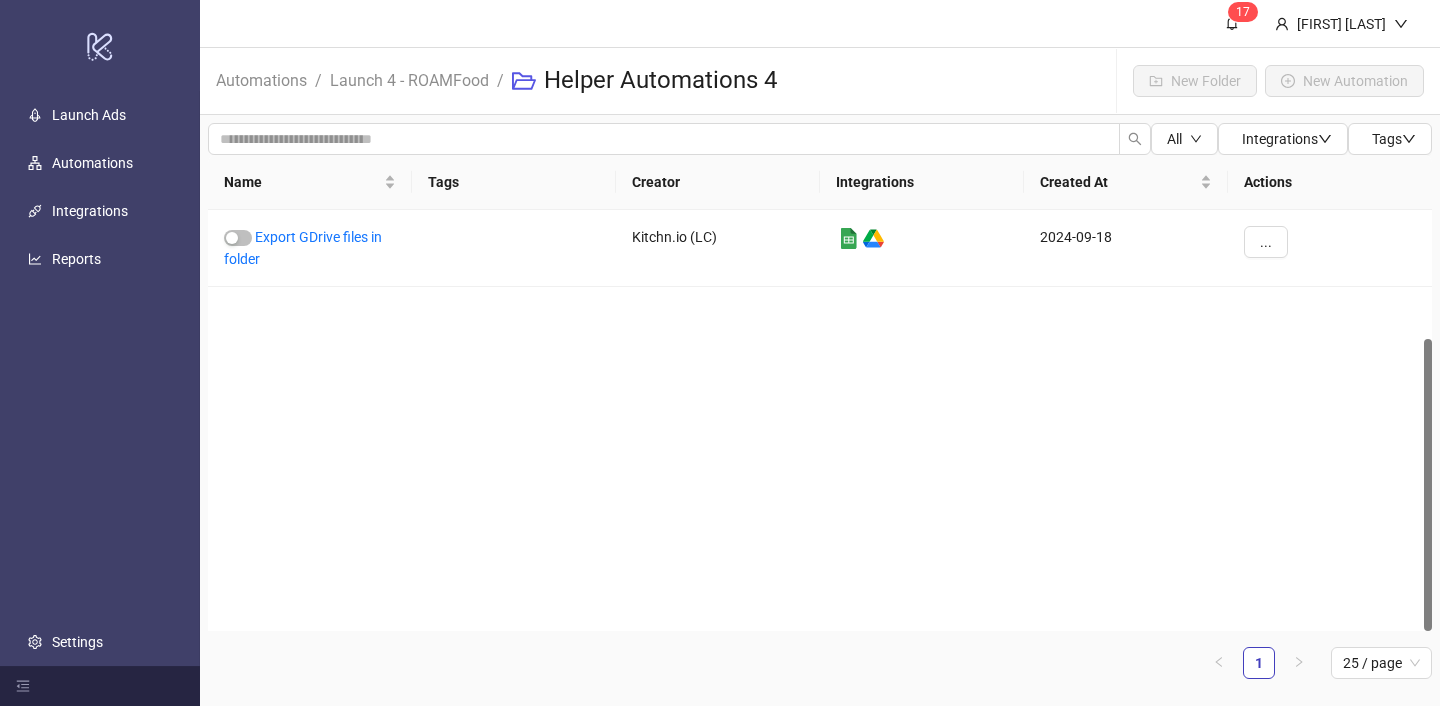 scroll, scrollTop: 0, scrollLeft: 0, axis: both 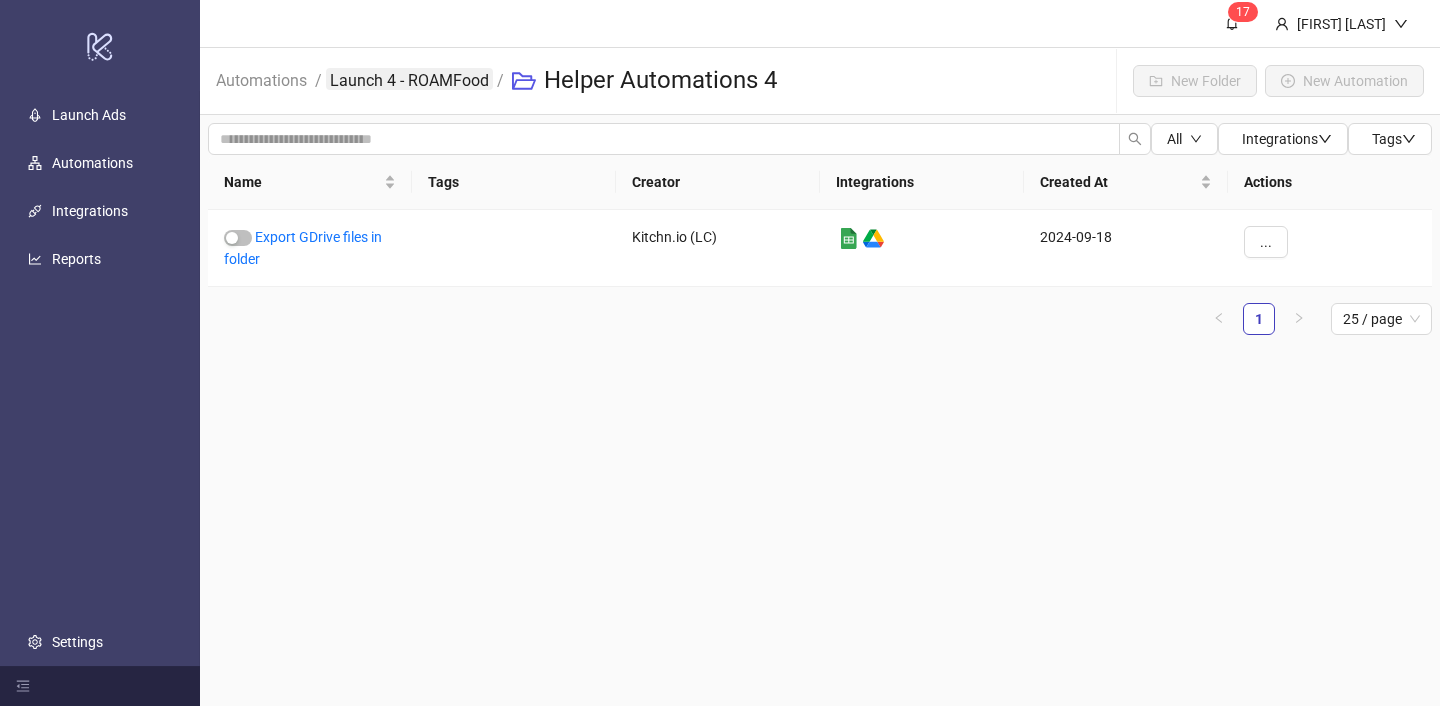 click on "Launch 4 - ROAMFood" at bounding box center (409, 79) 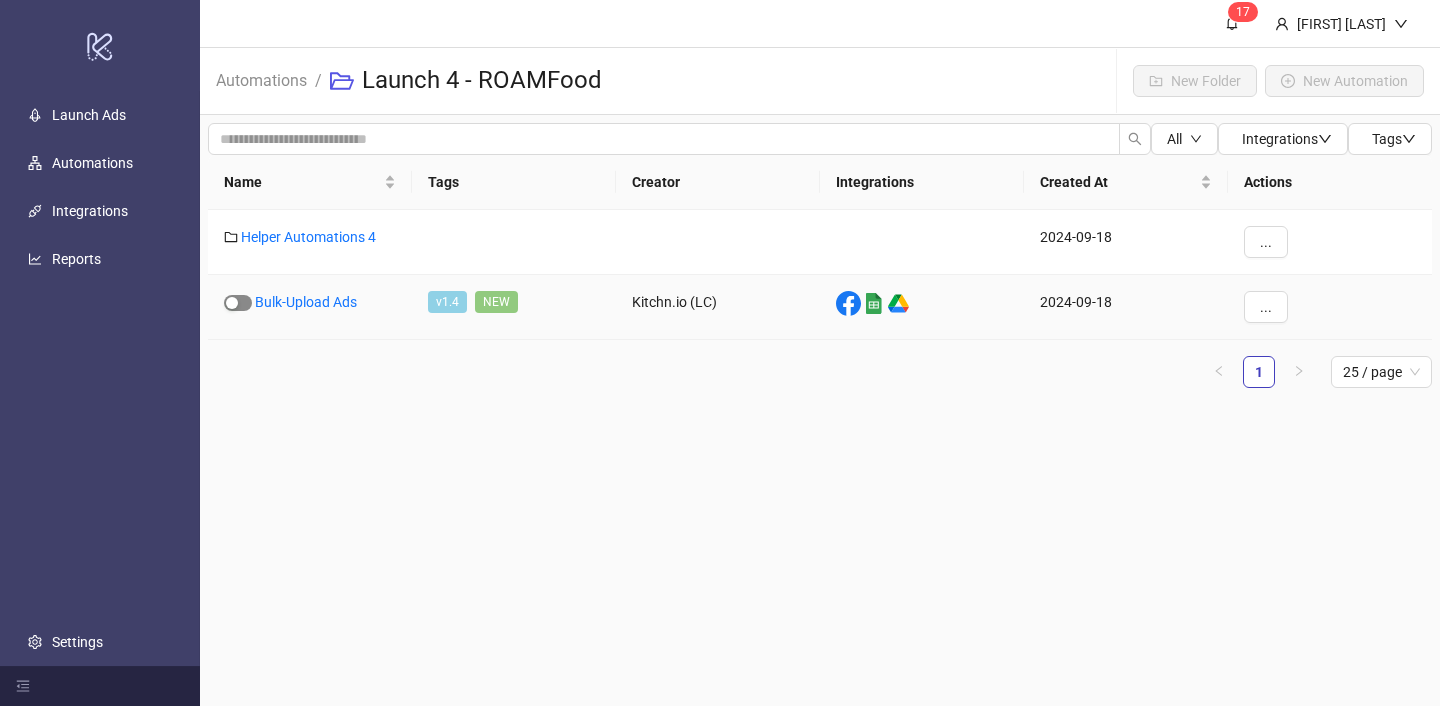click at bounding box center (232, 303) 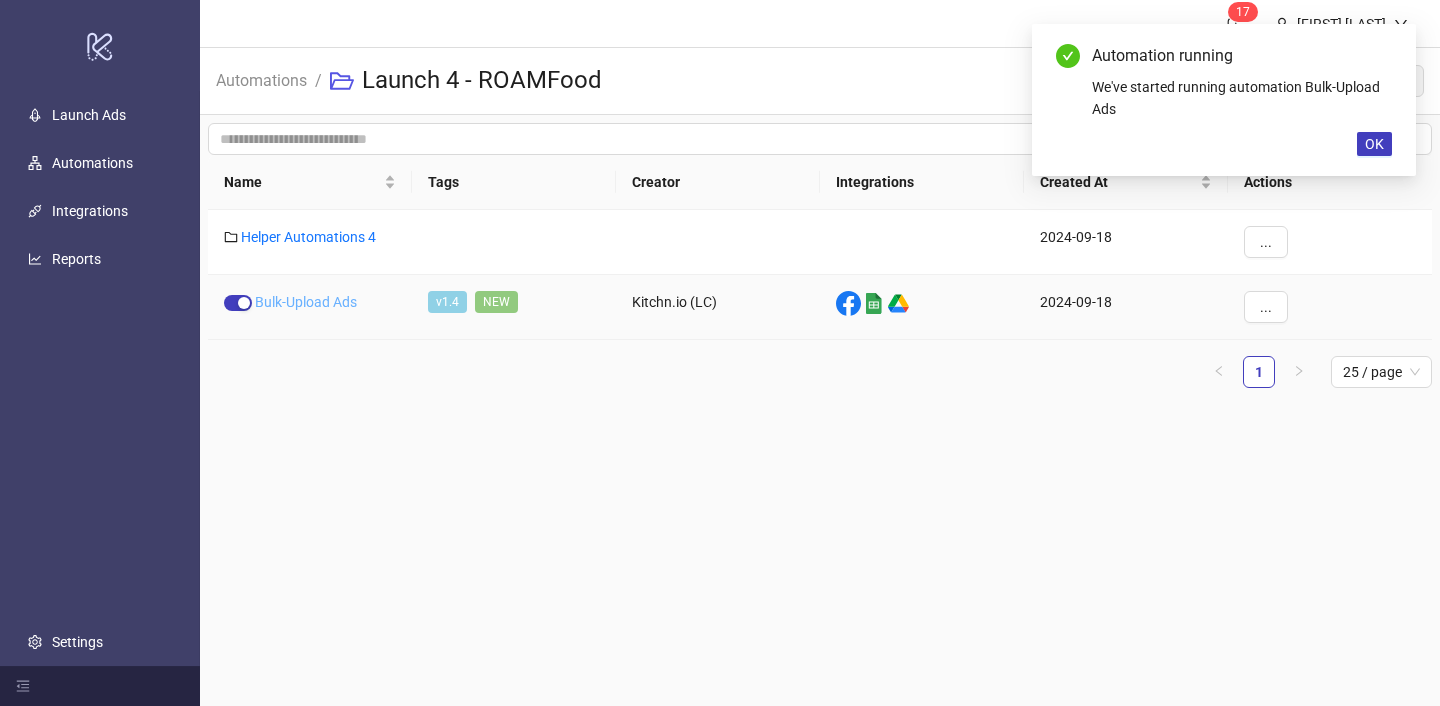 click on "Bulk-Upload Ads" at bounding box center [306, 302] 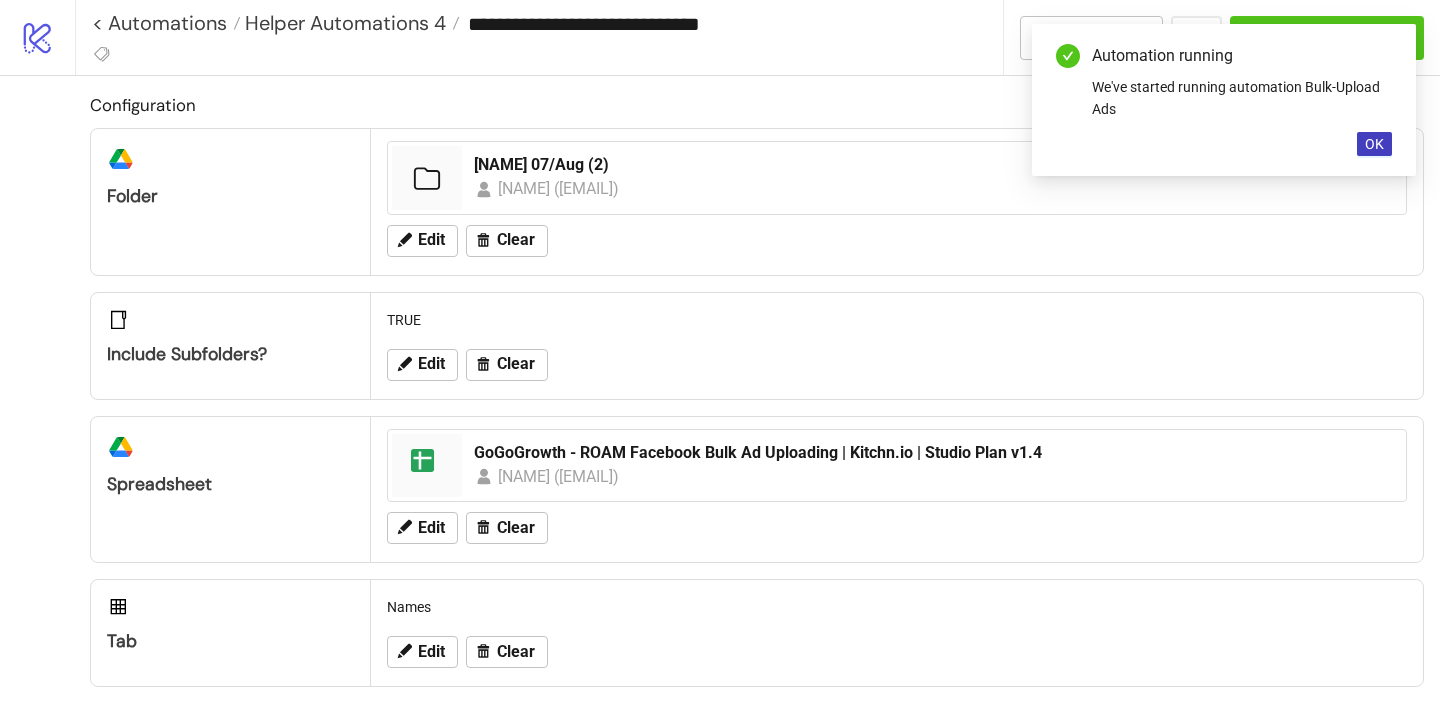 type on "**********" 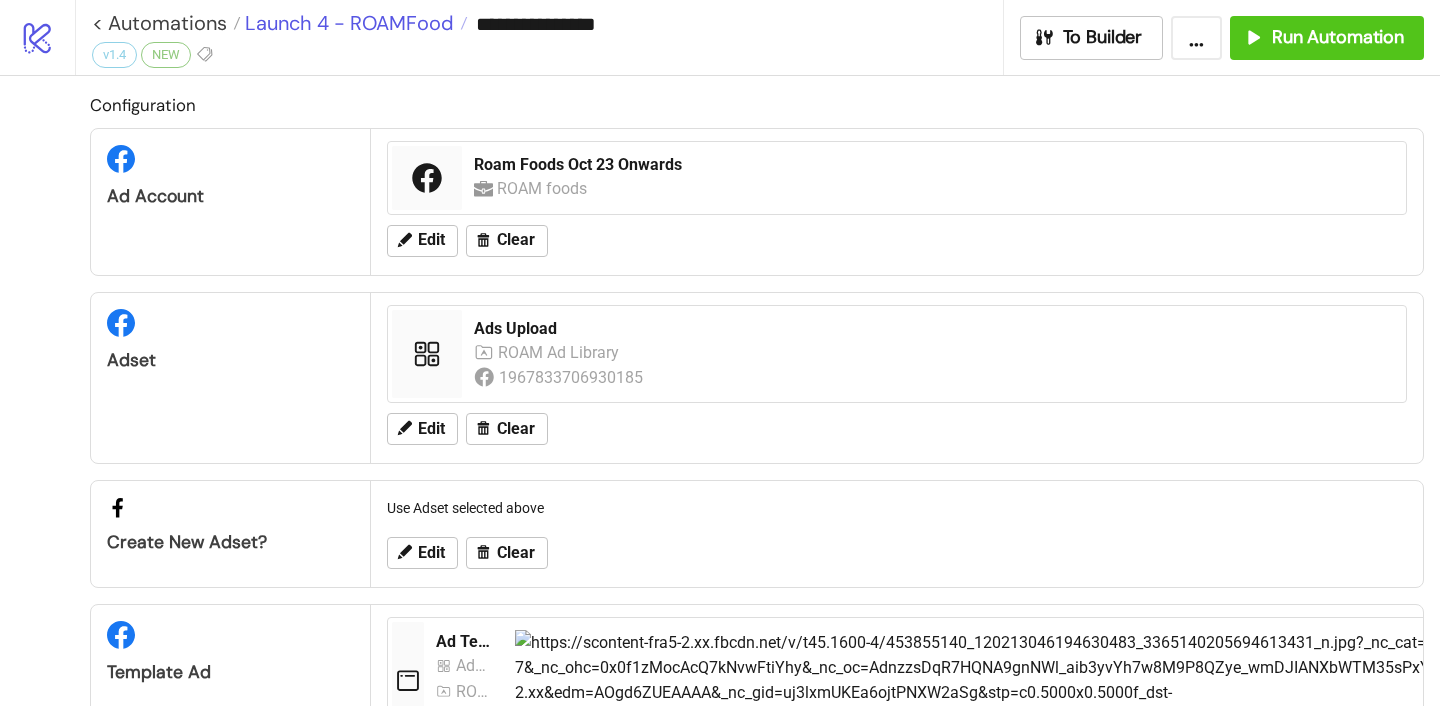 click on "Launch 4 - ROAMFood" at bounding box center [347, 23] 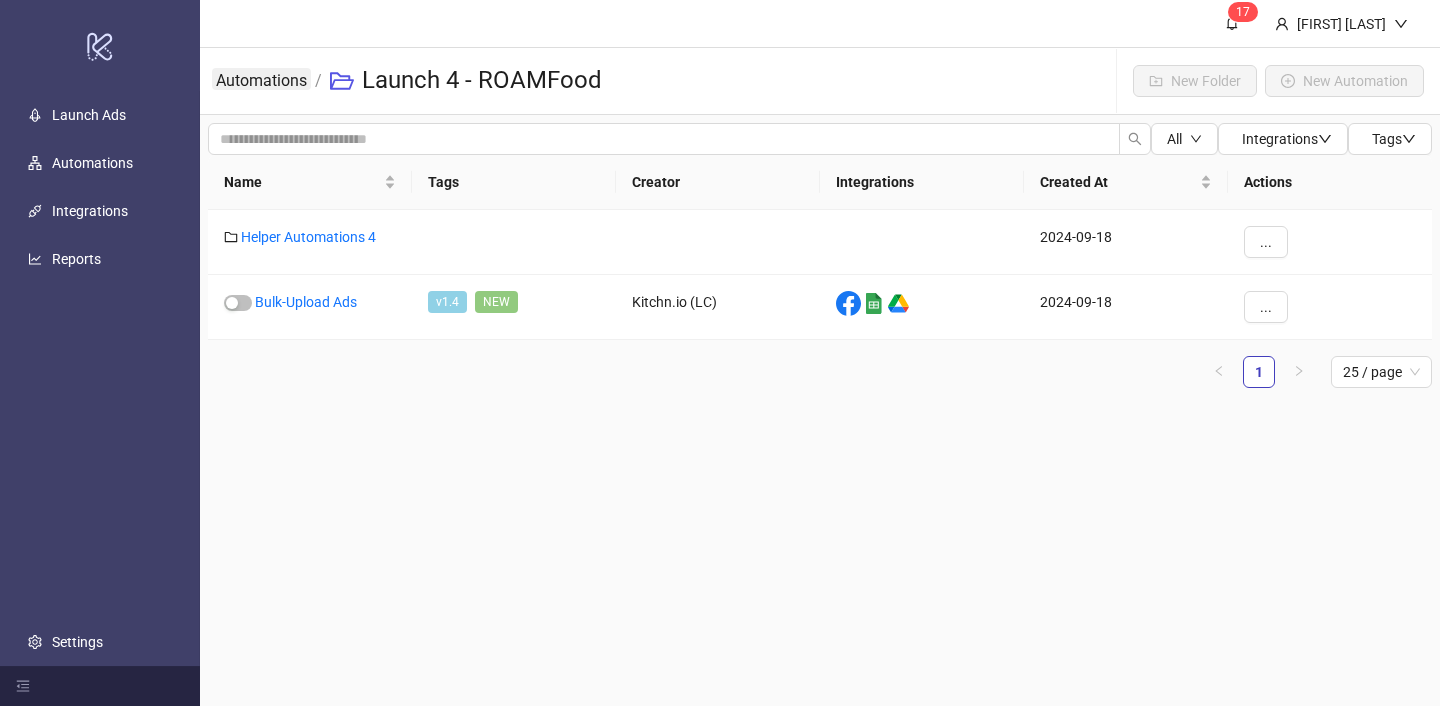 click on "Automations" at bounding box center [261, 79] 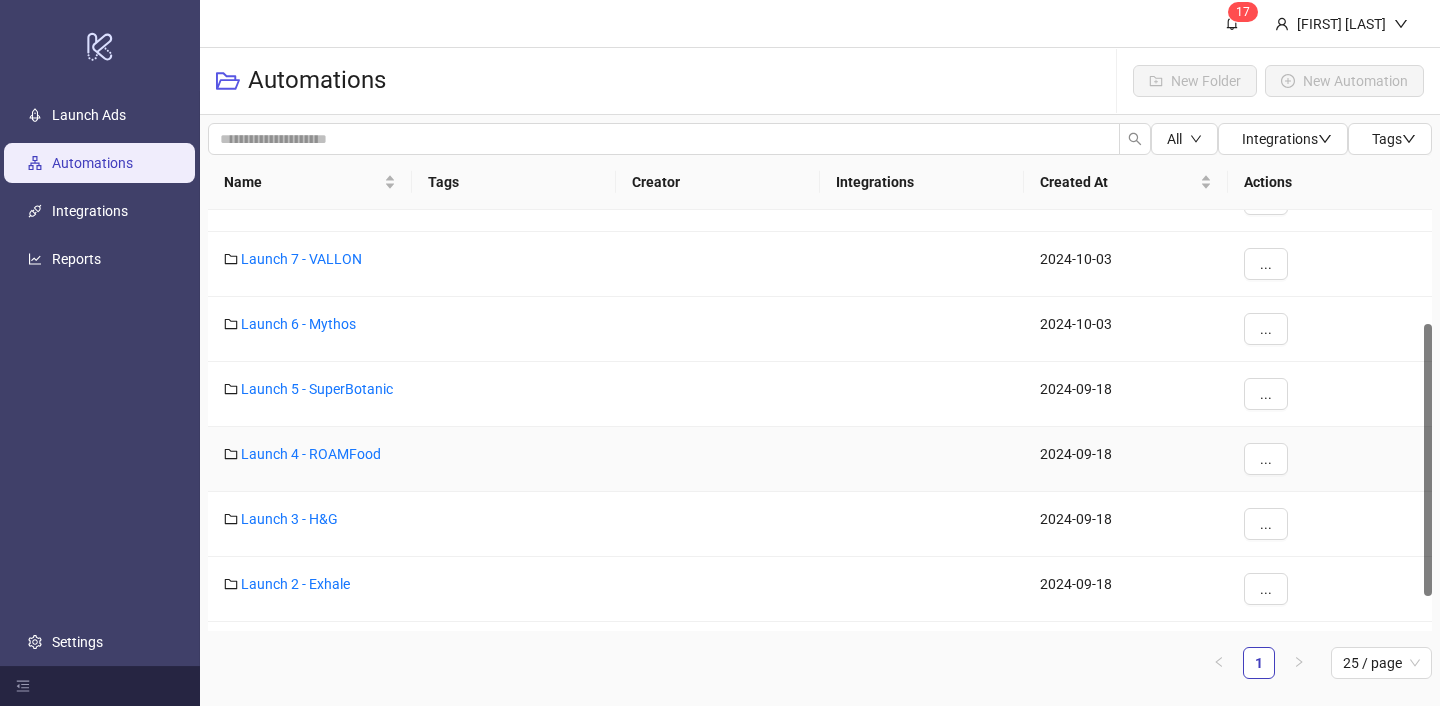 scroll, scrollTop: 175, scrollLeft: 0, axis: vertical 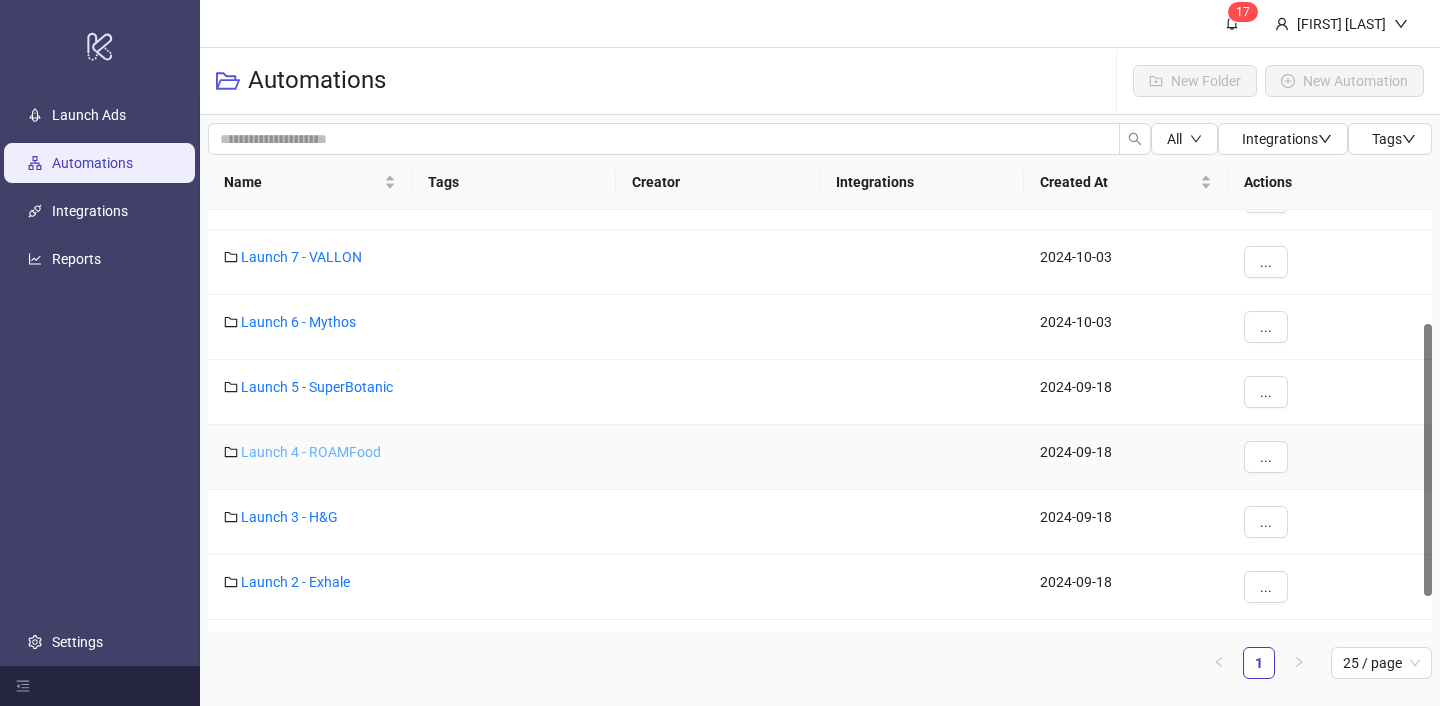 click on "Launch 4 - ROAMFood" at bounding box center (311, 452) 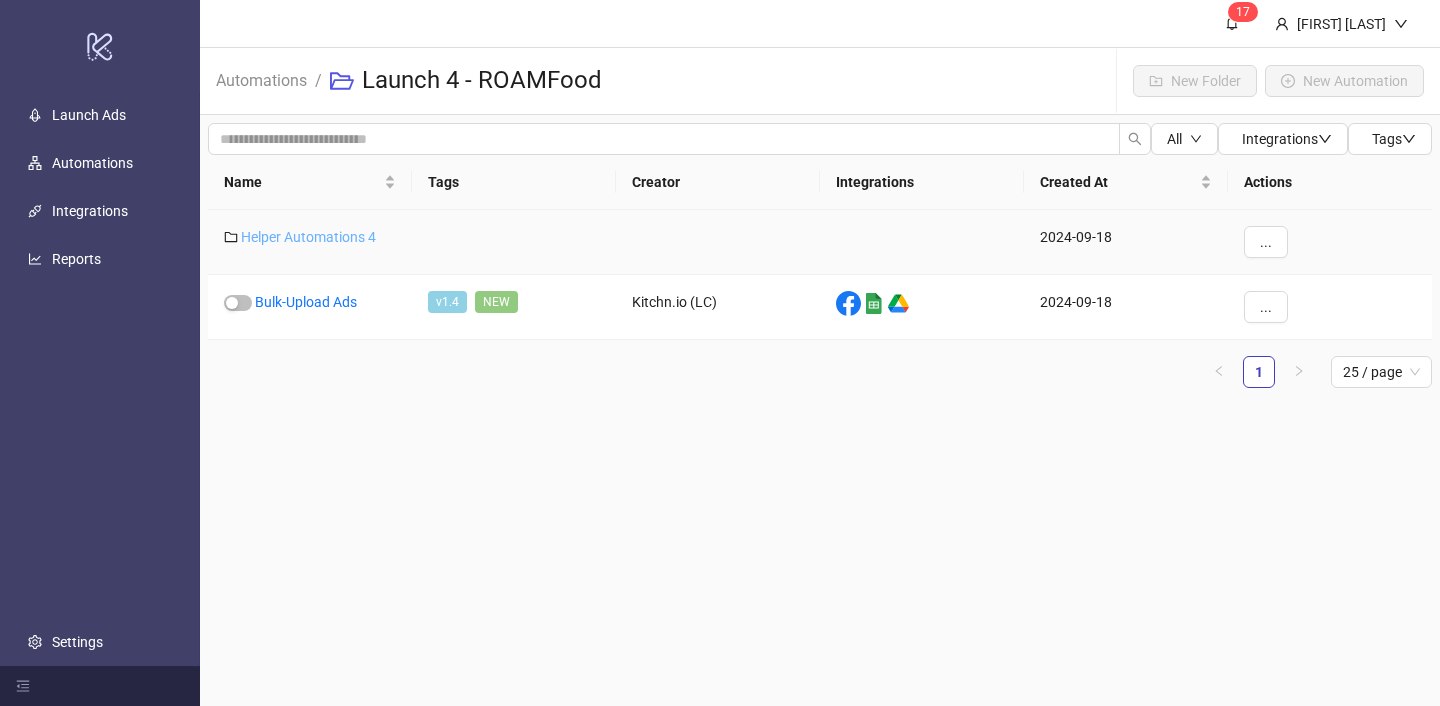 click on "Helper Automations 4" at bounding box center (308, 237) 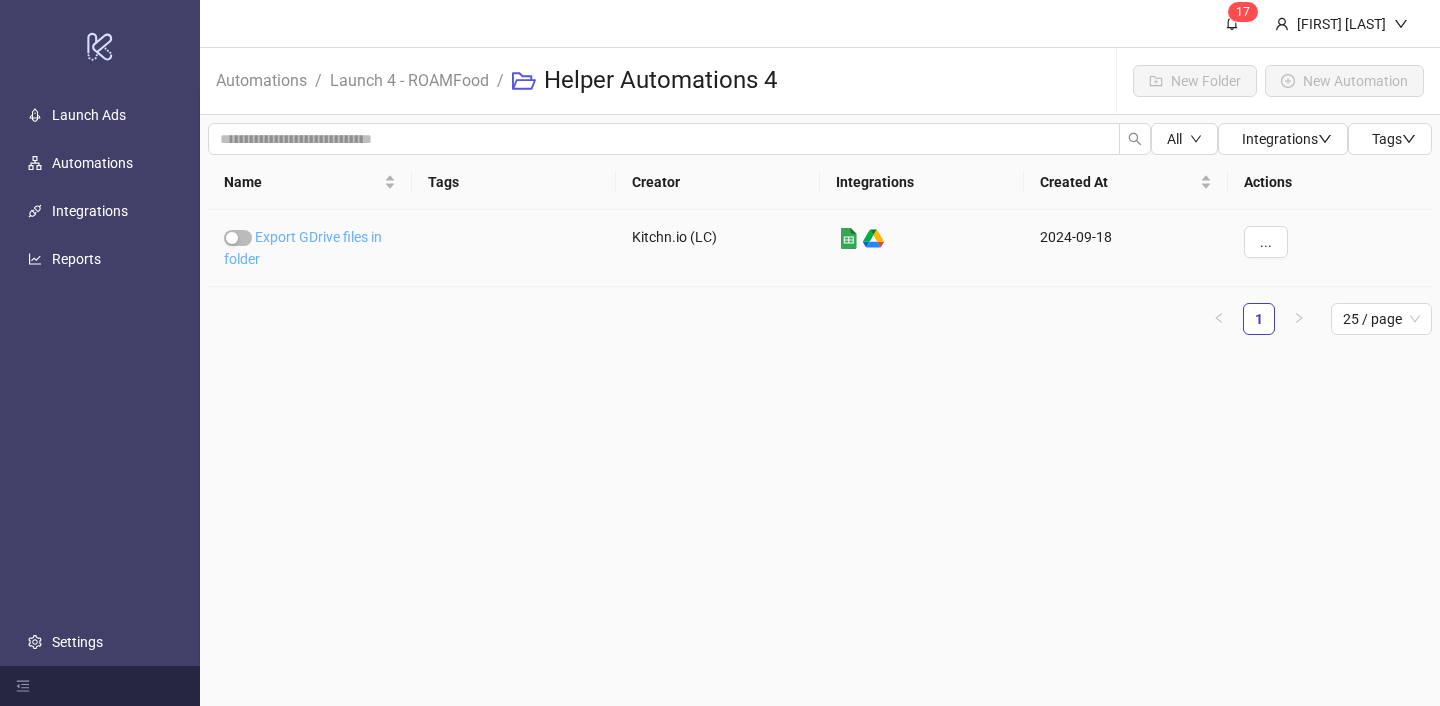click on "Export GDrive files in folder" at bounding box center [303, 248] 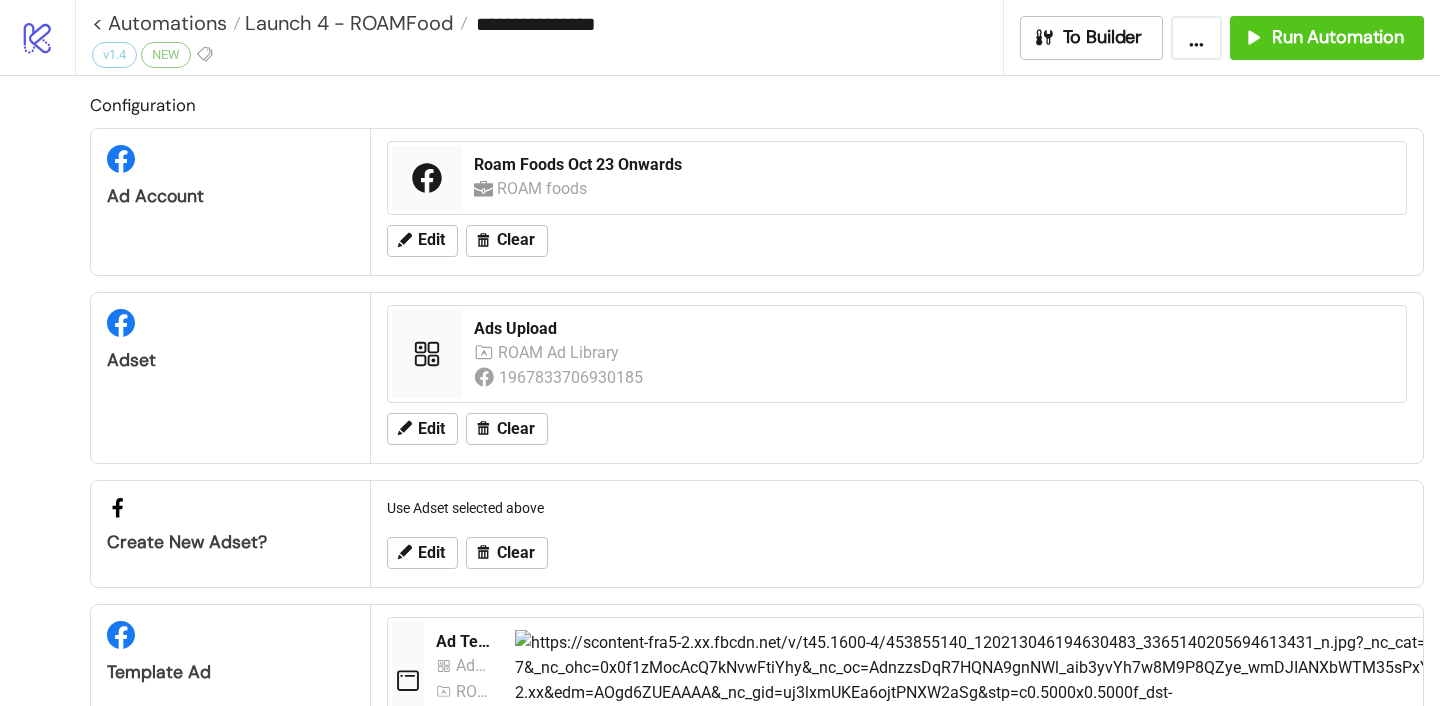type on "**********" 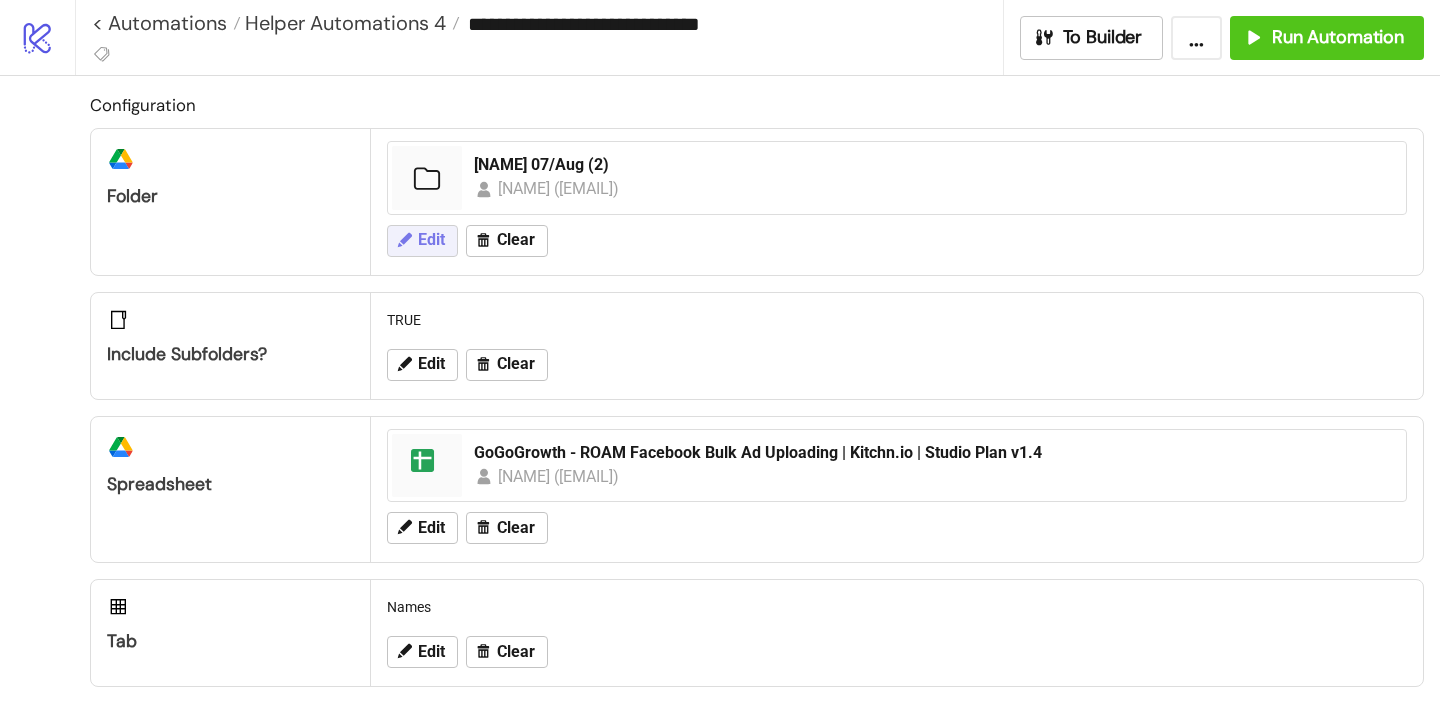 click 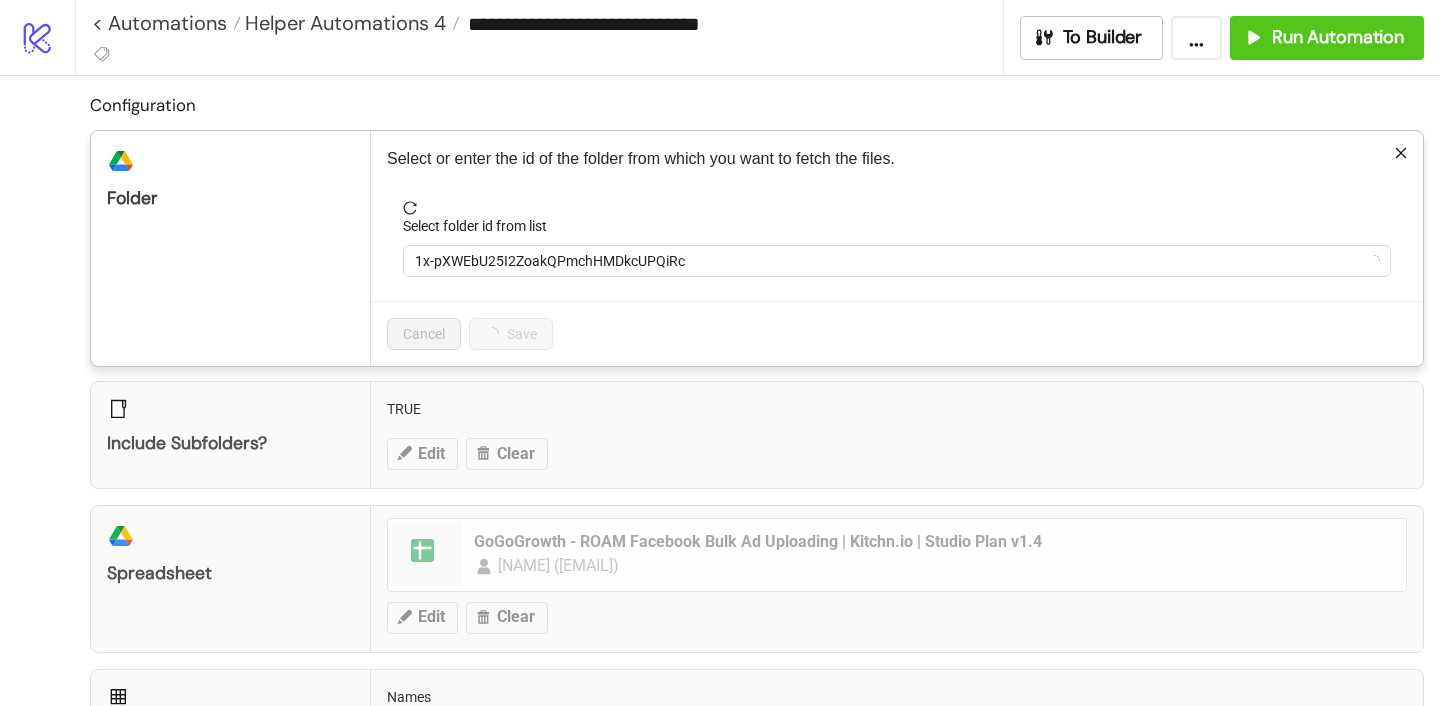 click on "Select folder id from list 1x-pXWEbU25I2ZoakQPmchHMDkcUPQiRc" at bounding box center (897, 251) 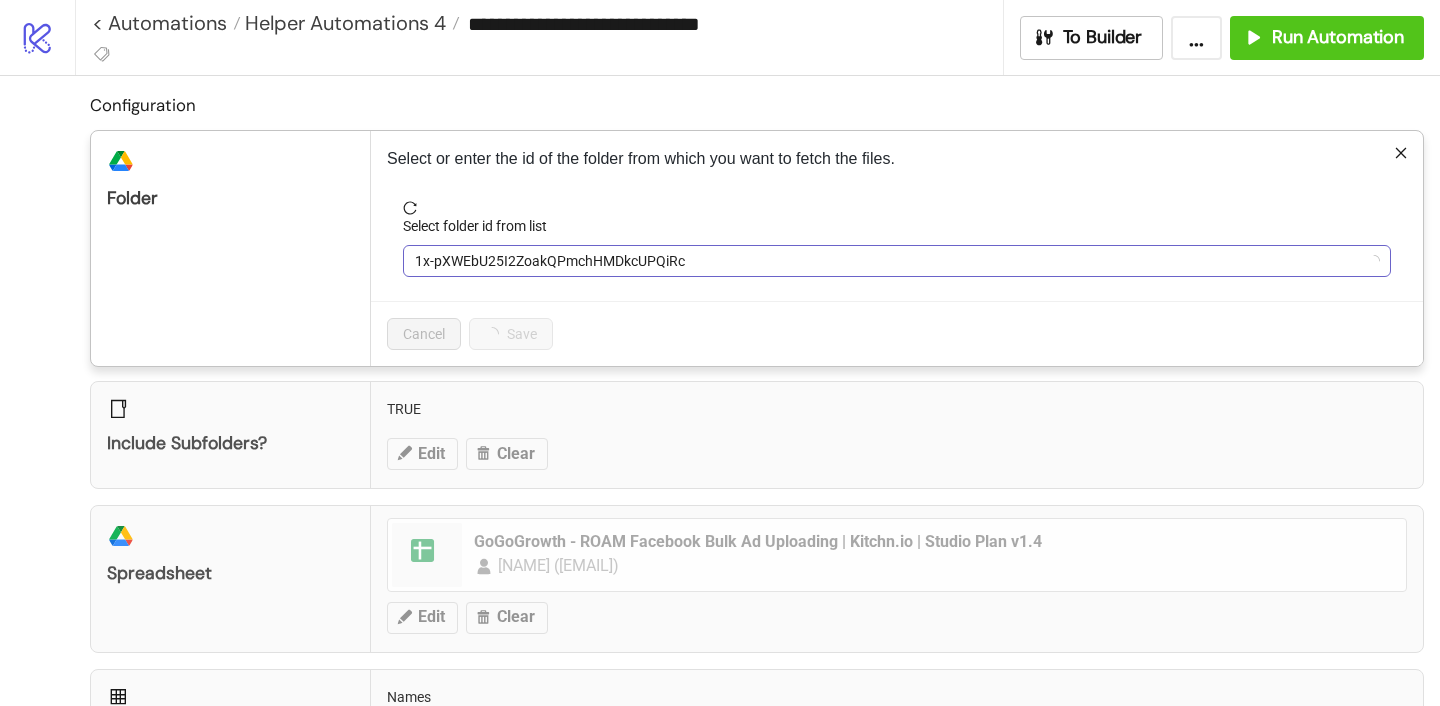 click on "1x-pXWEbU25I2ZoakQPmchHMDkcUPQiRc" at bounding box center (897, 261) 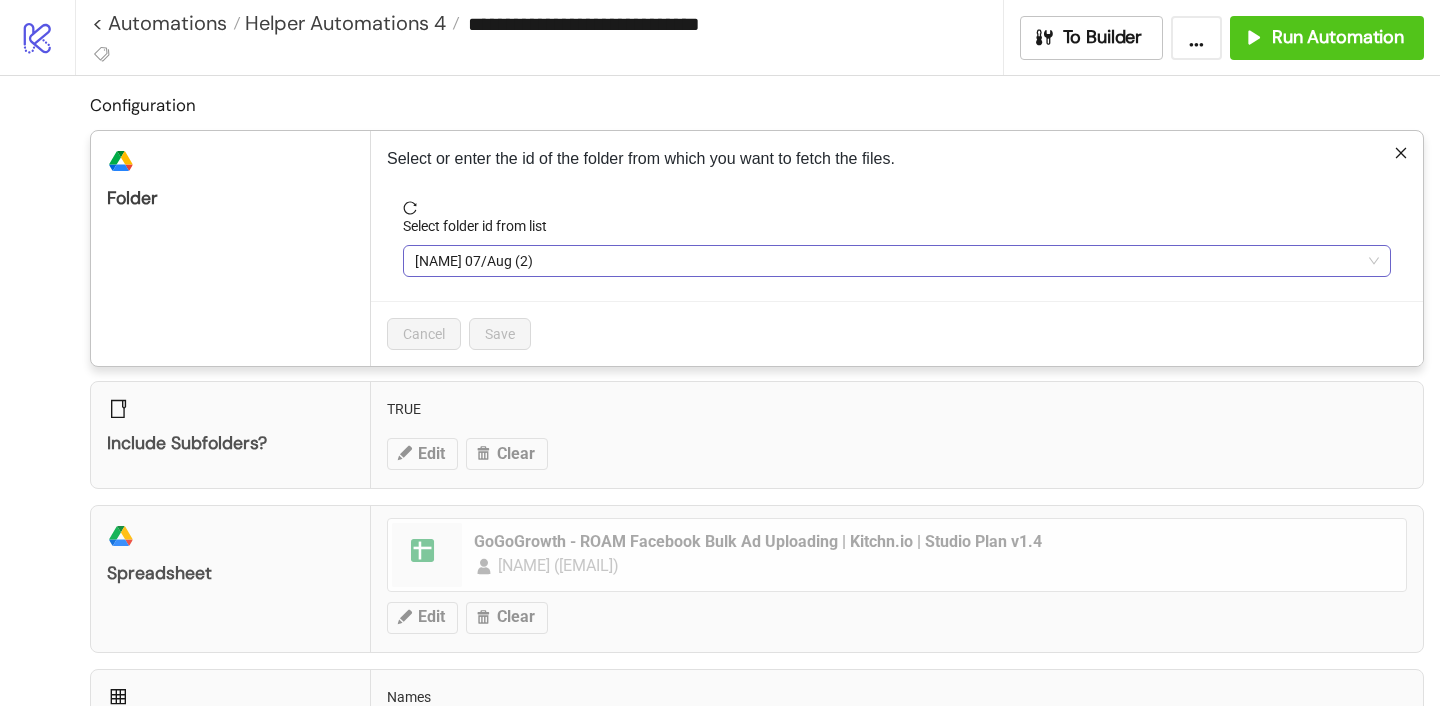 click on "[NAME] 07/Aug (2)" at bounding box center [897, 261] 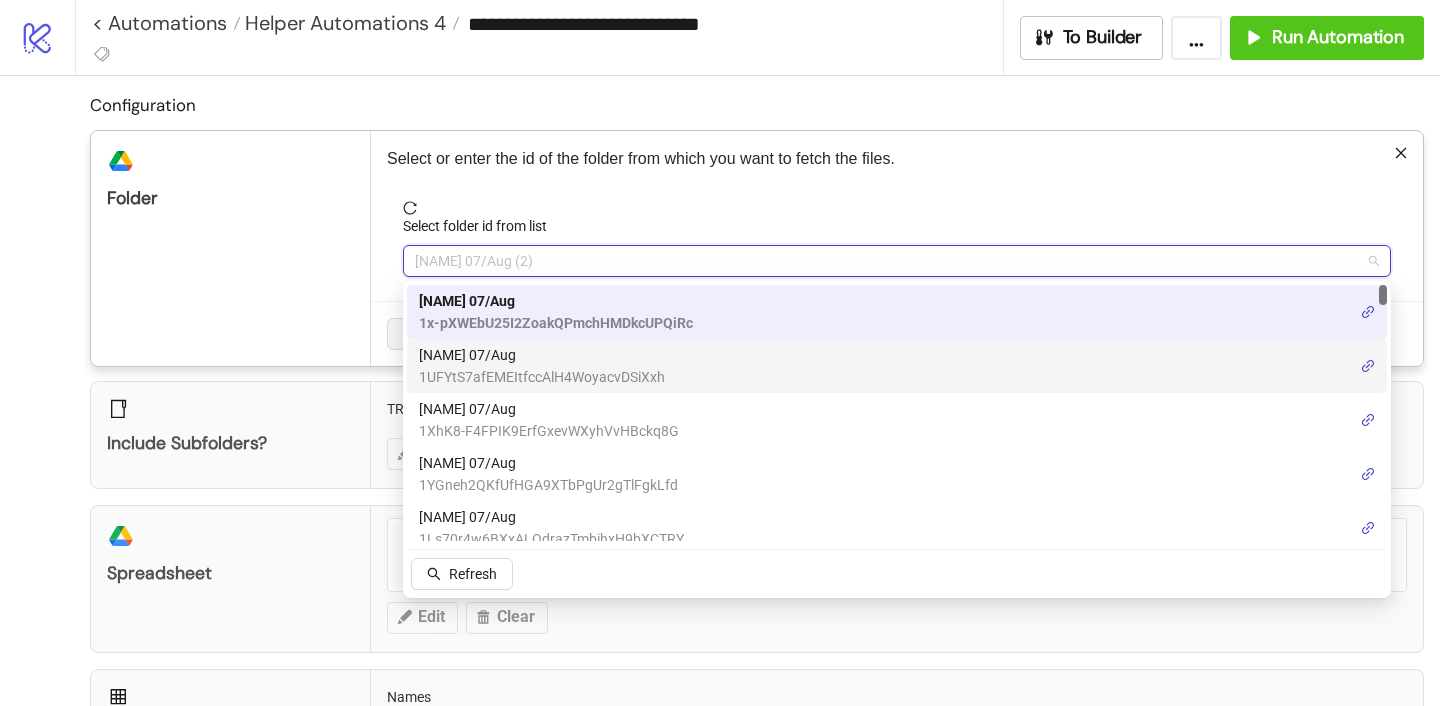click on "1UFYtS7afEMEItfccAlH4WoyacvDSiXxh" at bounding box center [542, 377] 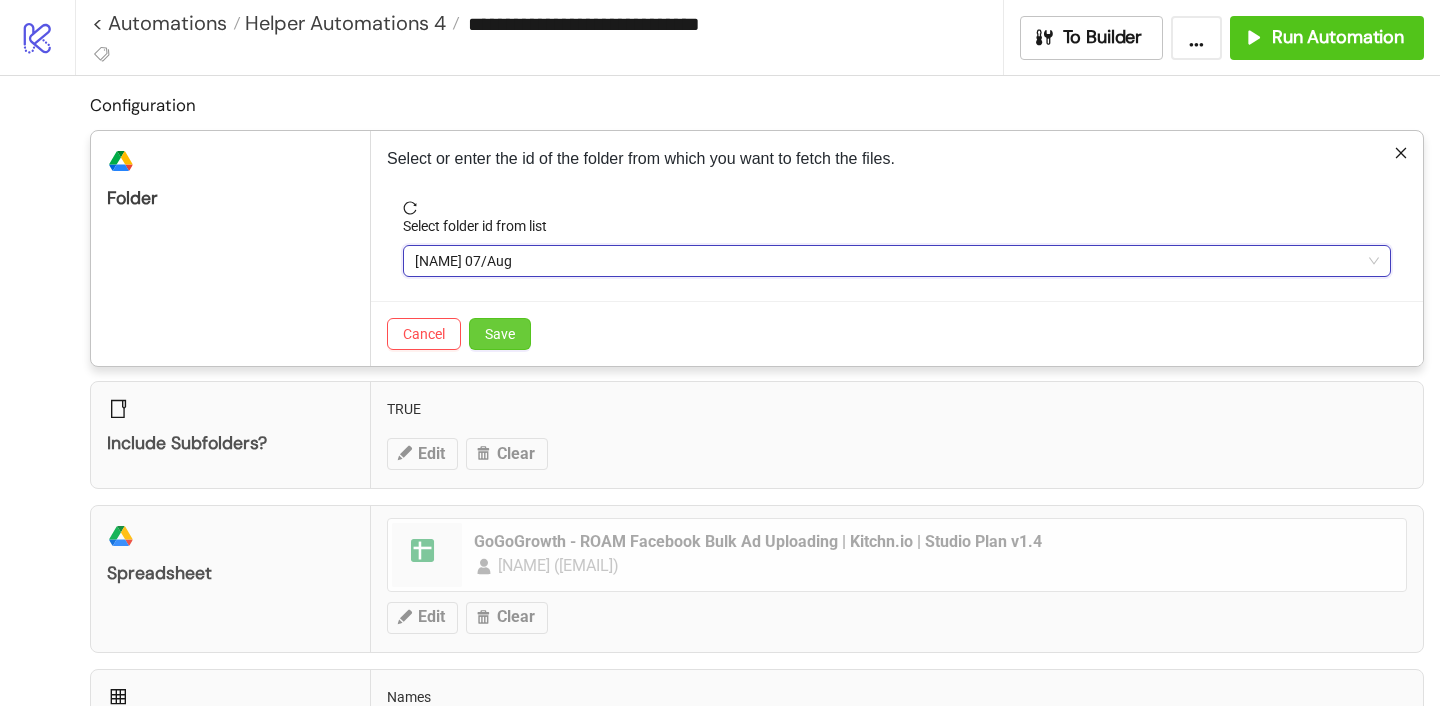 click on "Save" at bounding box center (500, 334) 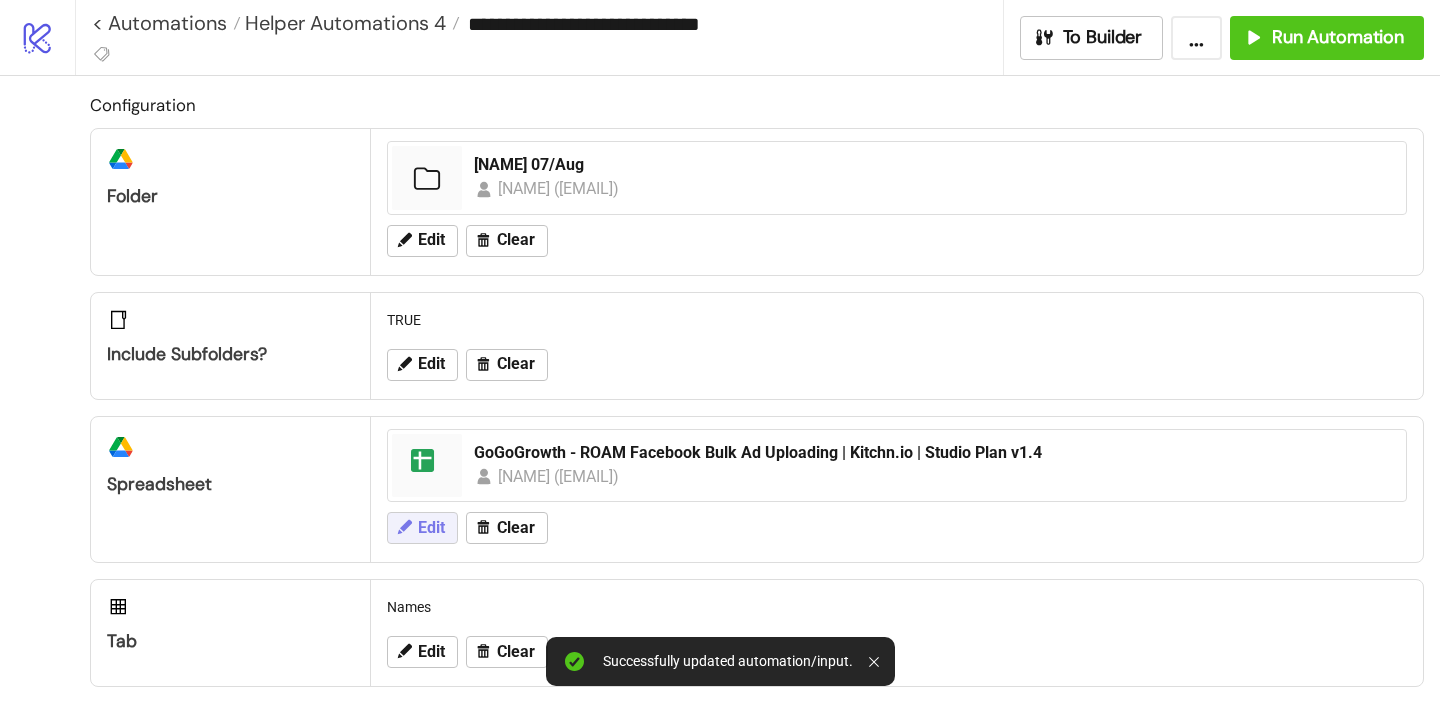 click on "Edit" at bounding box center (422, 528) 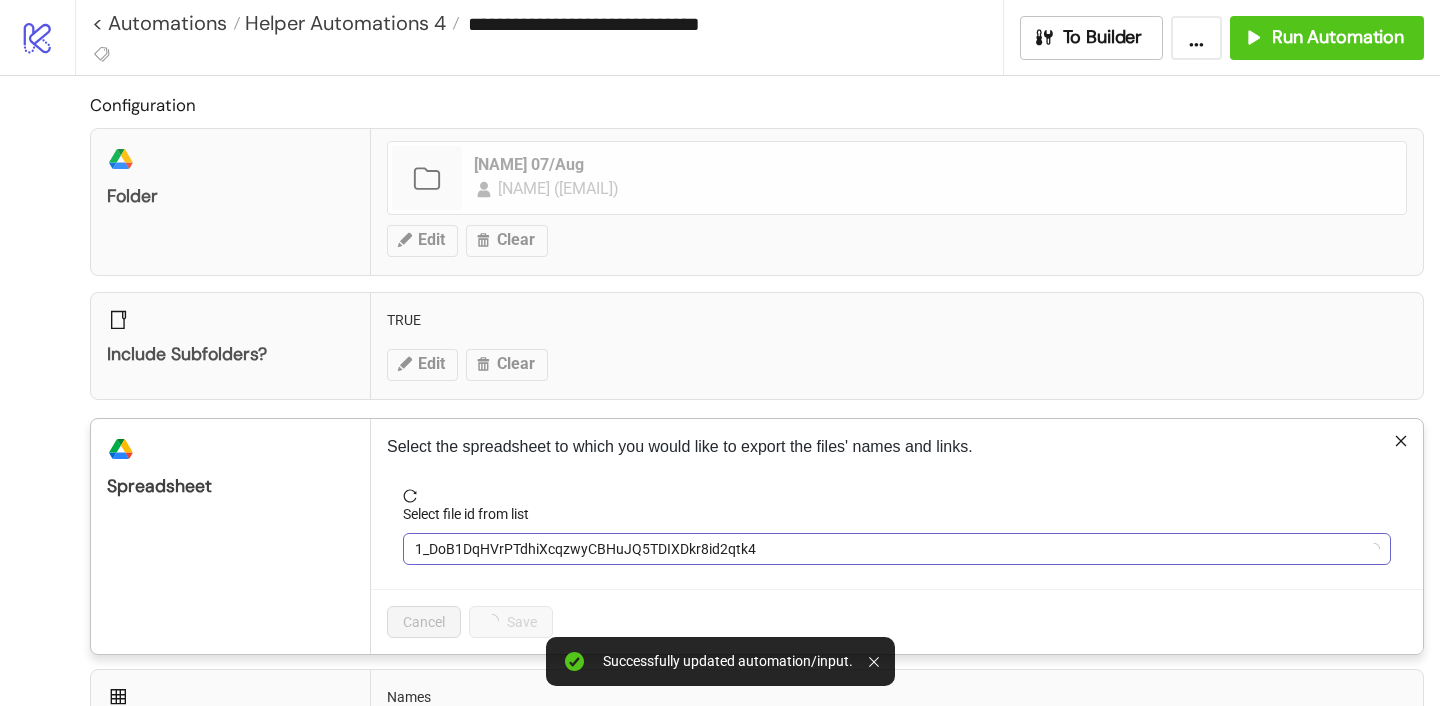 click on "1_DoB1DqHVrPTdhiXcqzwyCBHuJQ5TDIXDkr8id2qtk4" at bounding box center (897, 549) 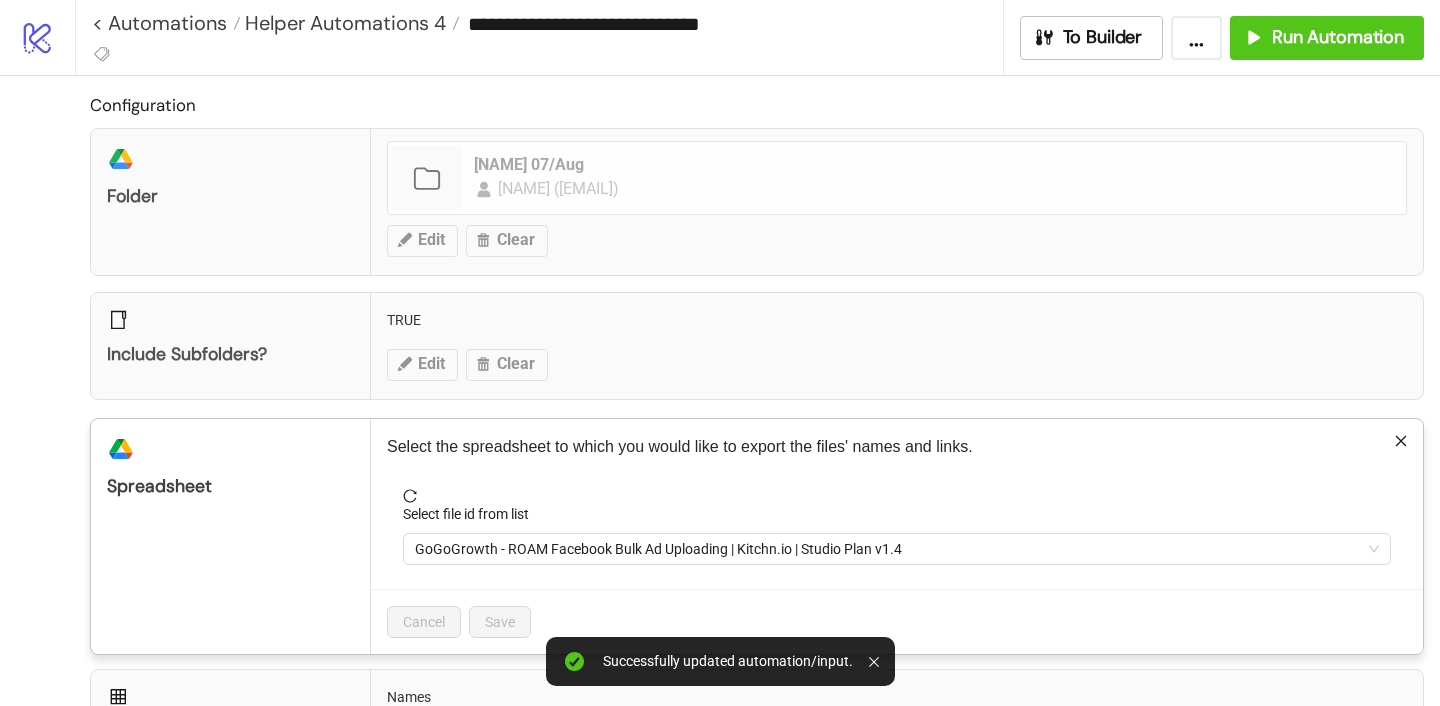 click on "GoGoGrowth - ROAM Facebook Bulk Ad Uploading | Kitchn.io | Studio Plan v1.4" at bounding box center [897, 549] 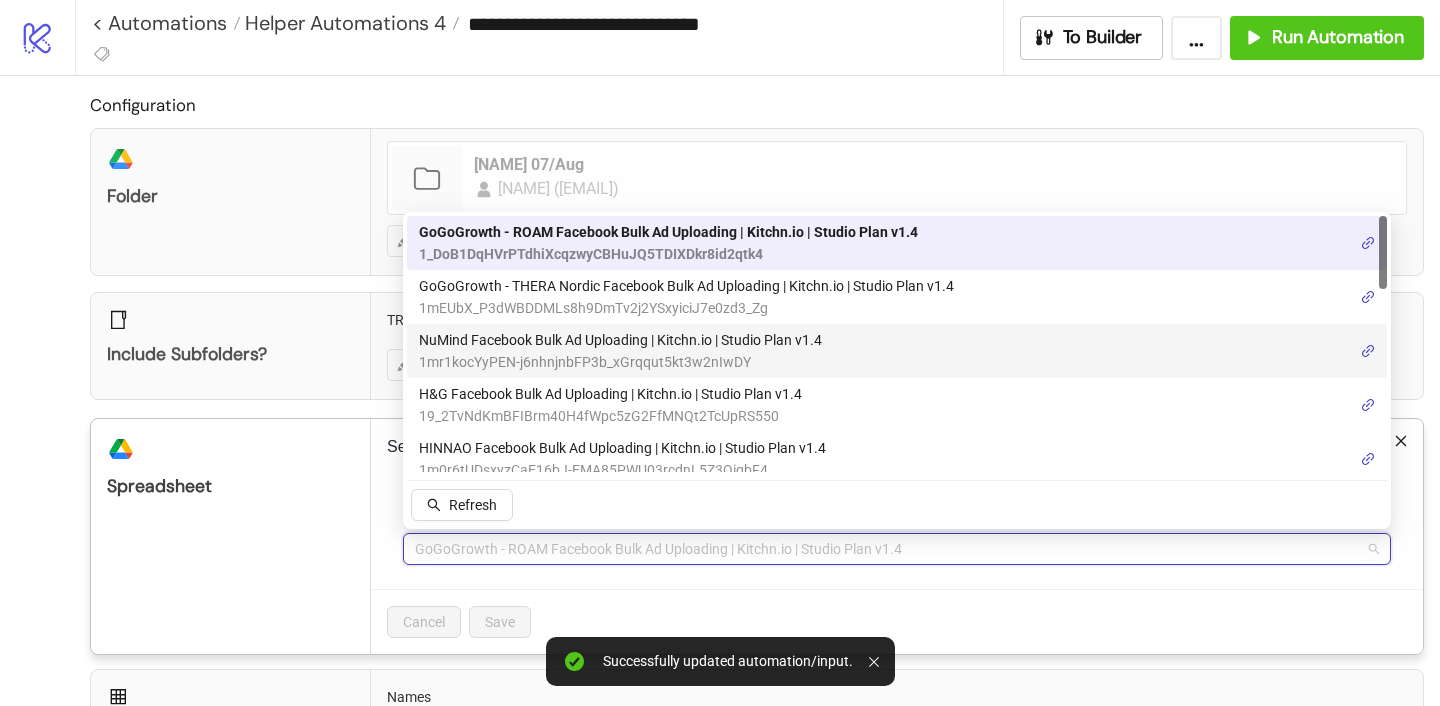 click on "NuMind Facebook Bulk Ad Uploading | Kitchn.io | Studio Plan v1.4" at bounding box center [620, 340] 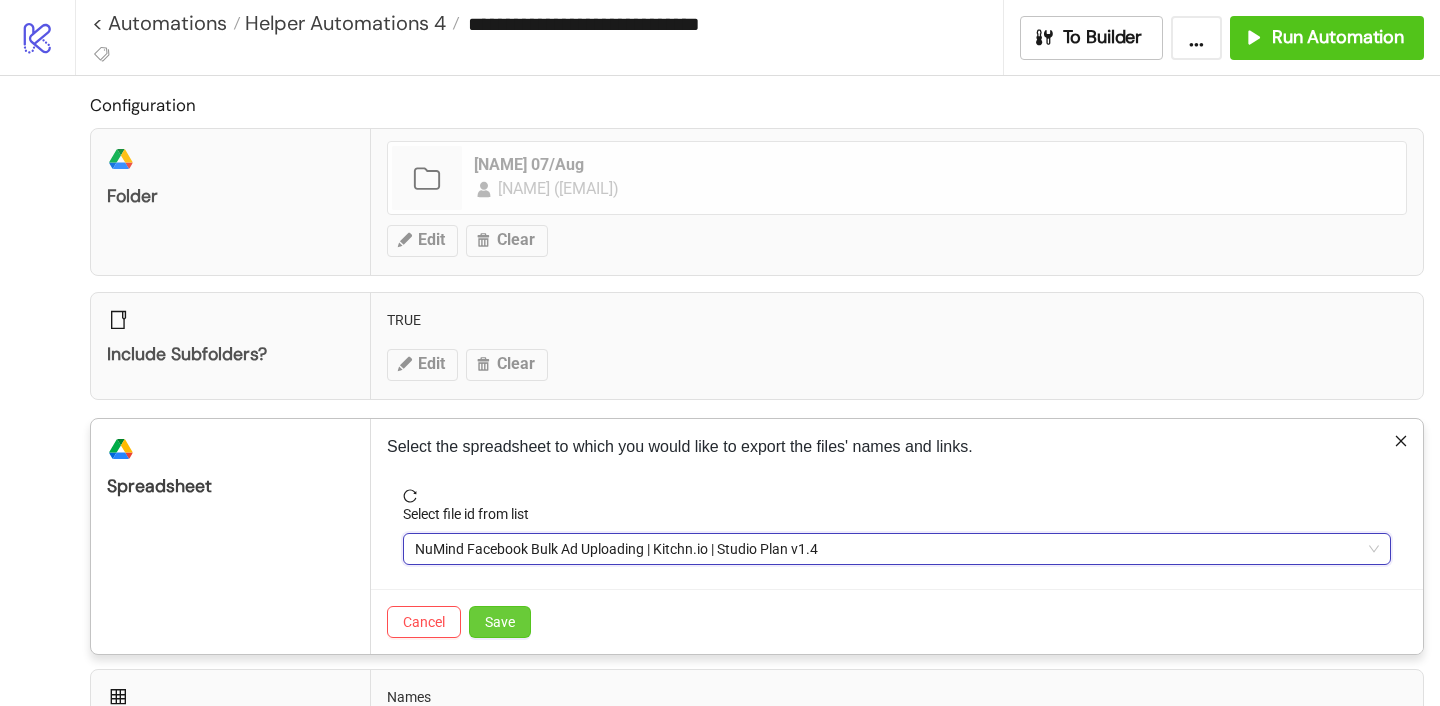 click on "Save" at bounding box center [500, 622] 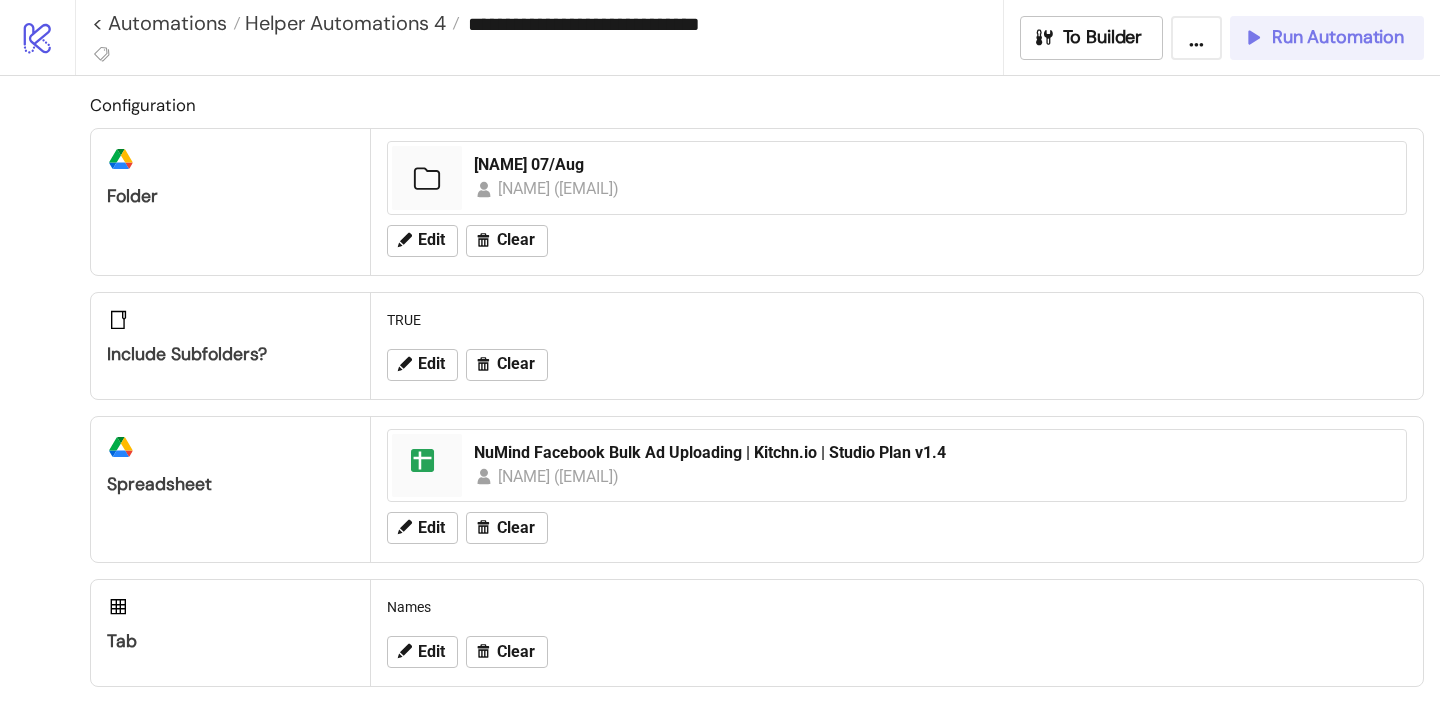 click on "Run Automation" at bounding box center [1338, 37] 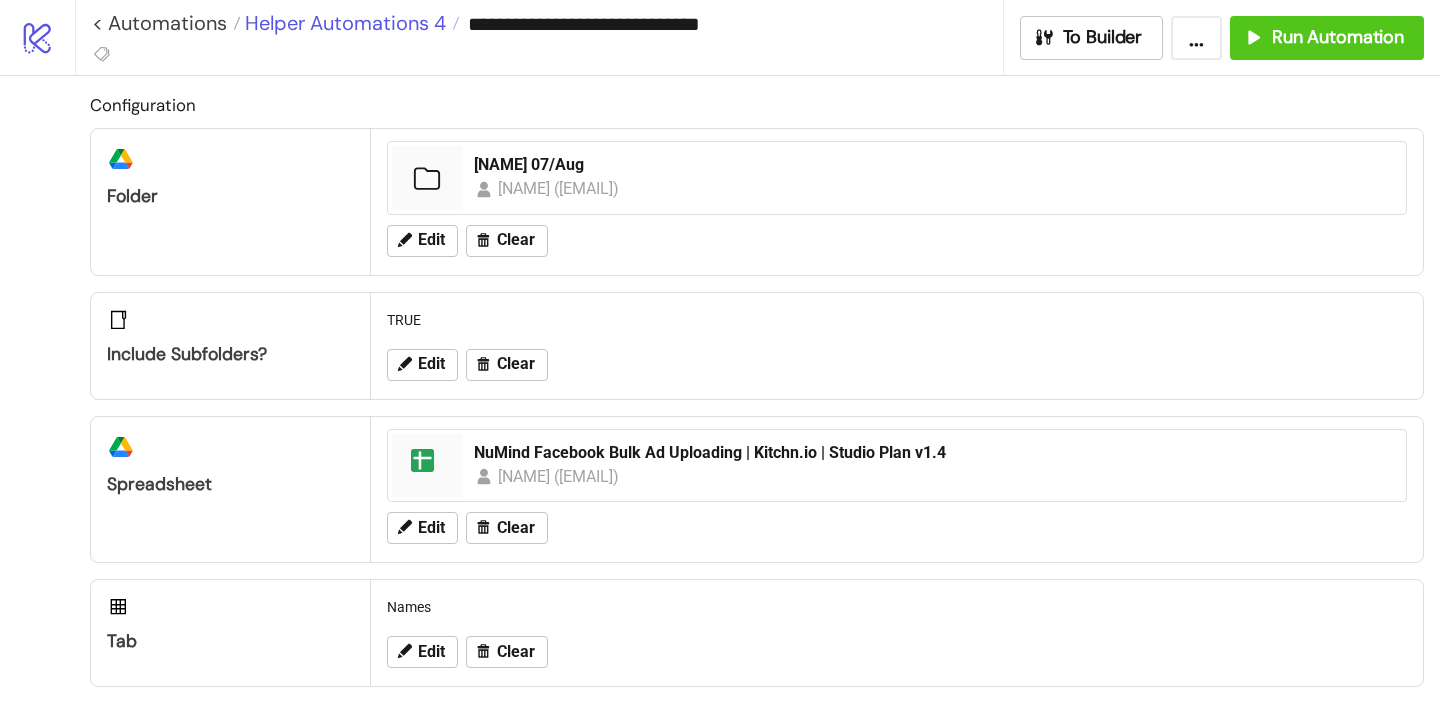 click on "Helper Automations 4" at bounding box center (343, 23) 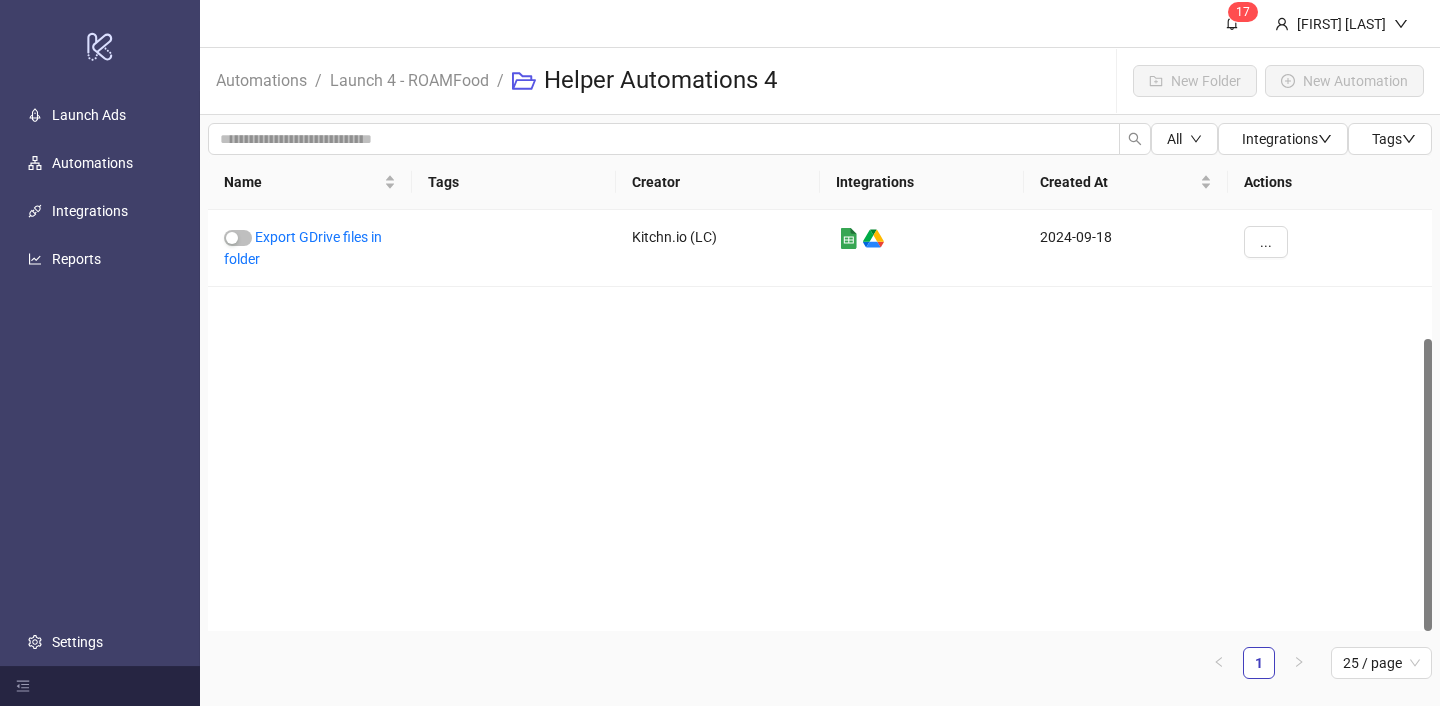 scroll, scrollTop: 0, scrollLeft: 0, axis: both 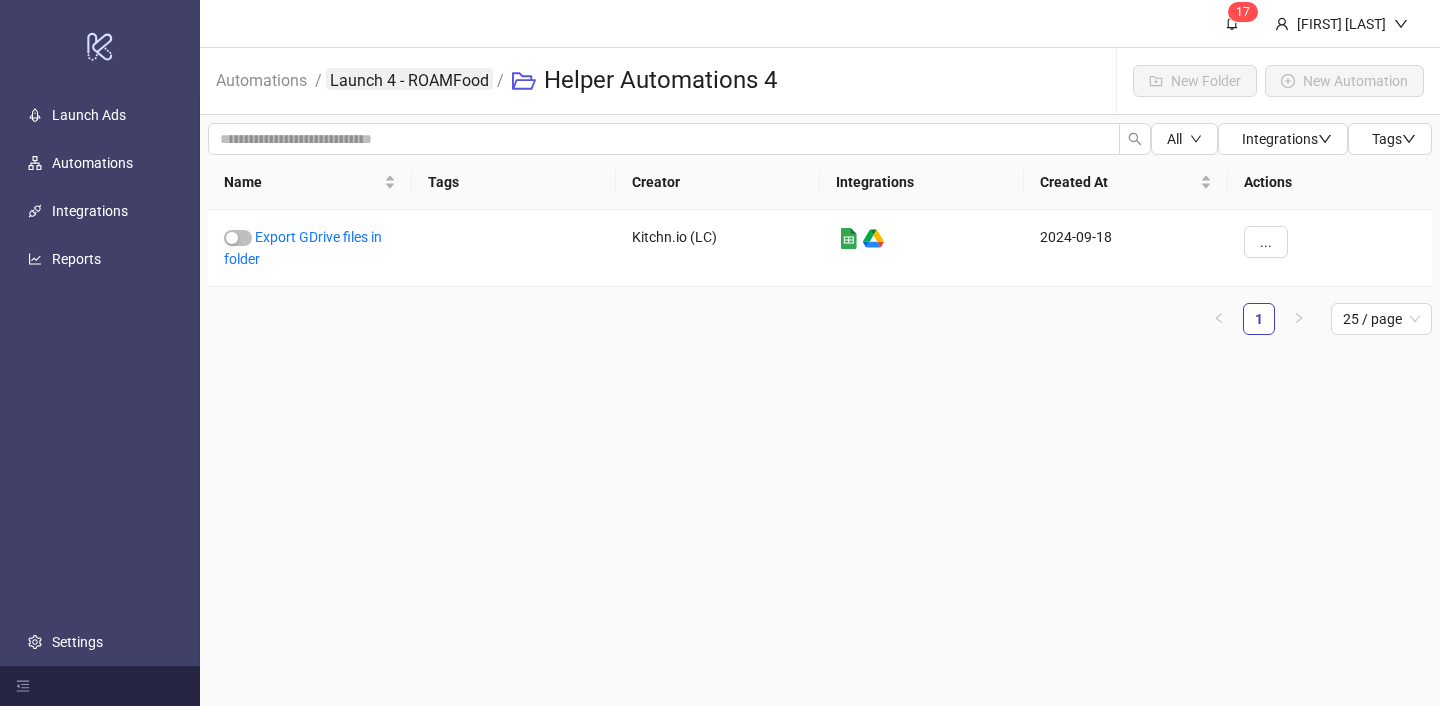 click on "Launch 4 - ROAMFood" at bounding box center (409, 79) 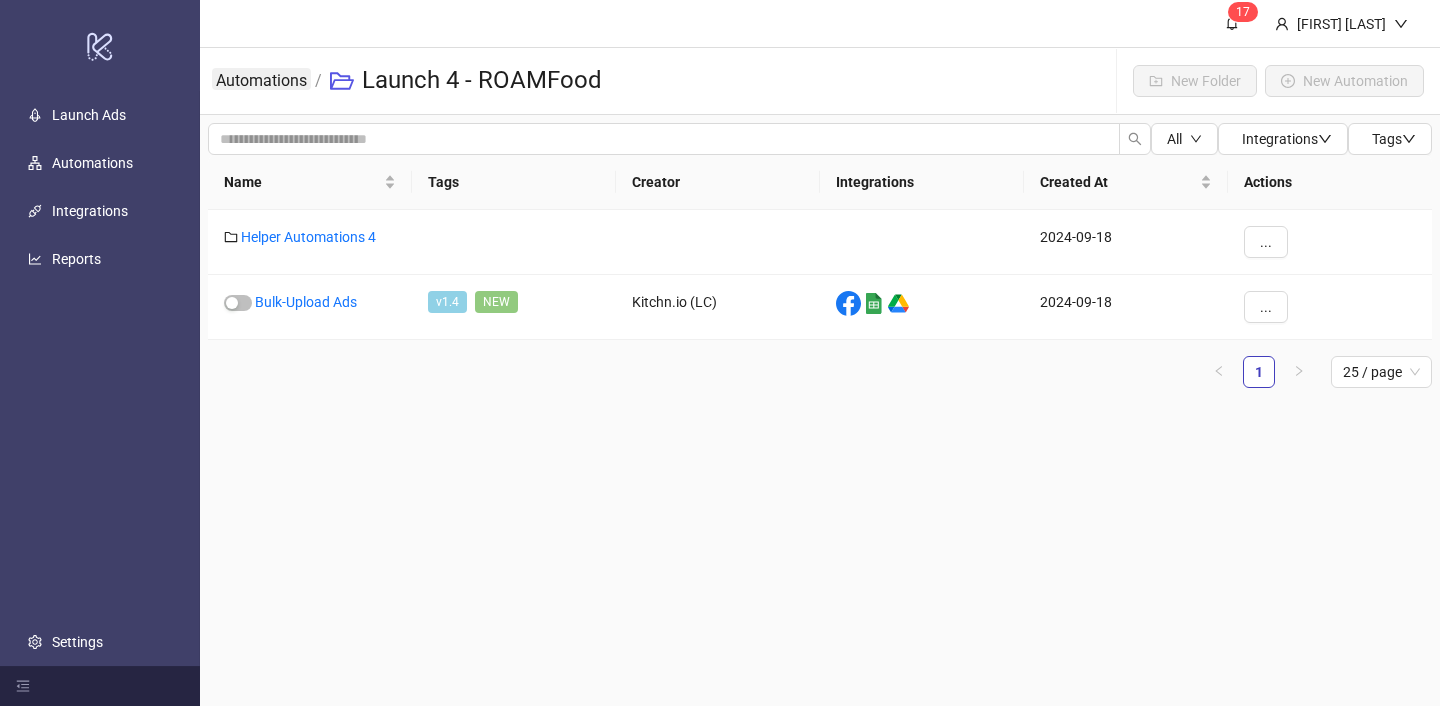 click on "Automations" at bounding box center [261, 79] 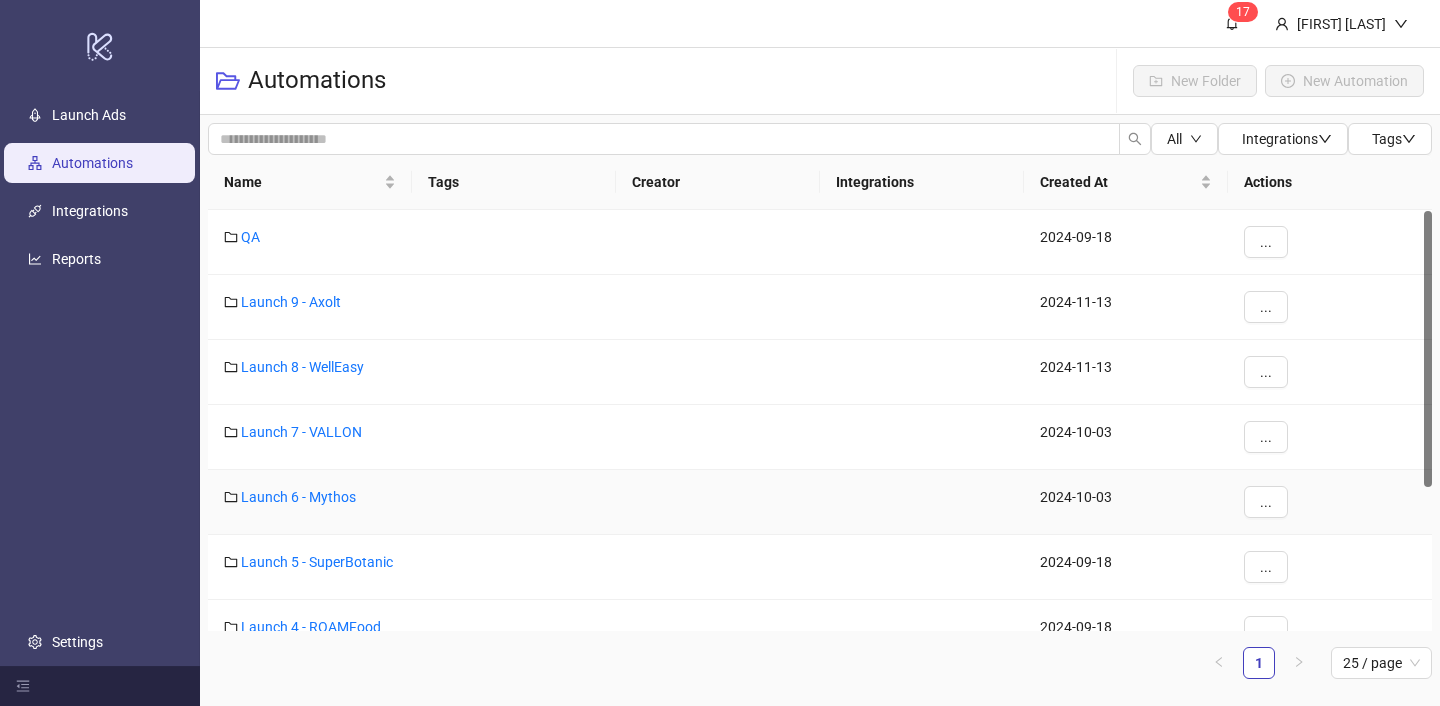scroll, scrollTop: 33, scrollLeft: 0, axis: vertical 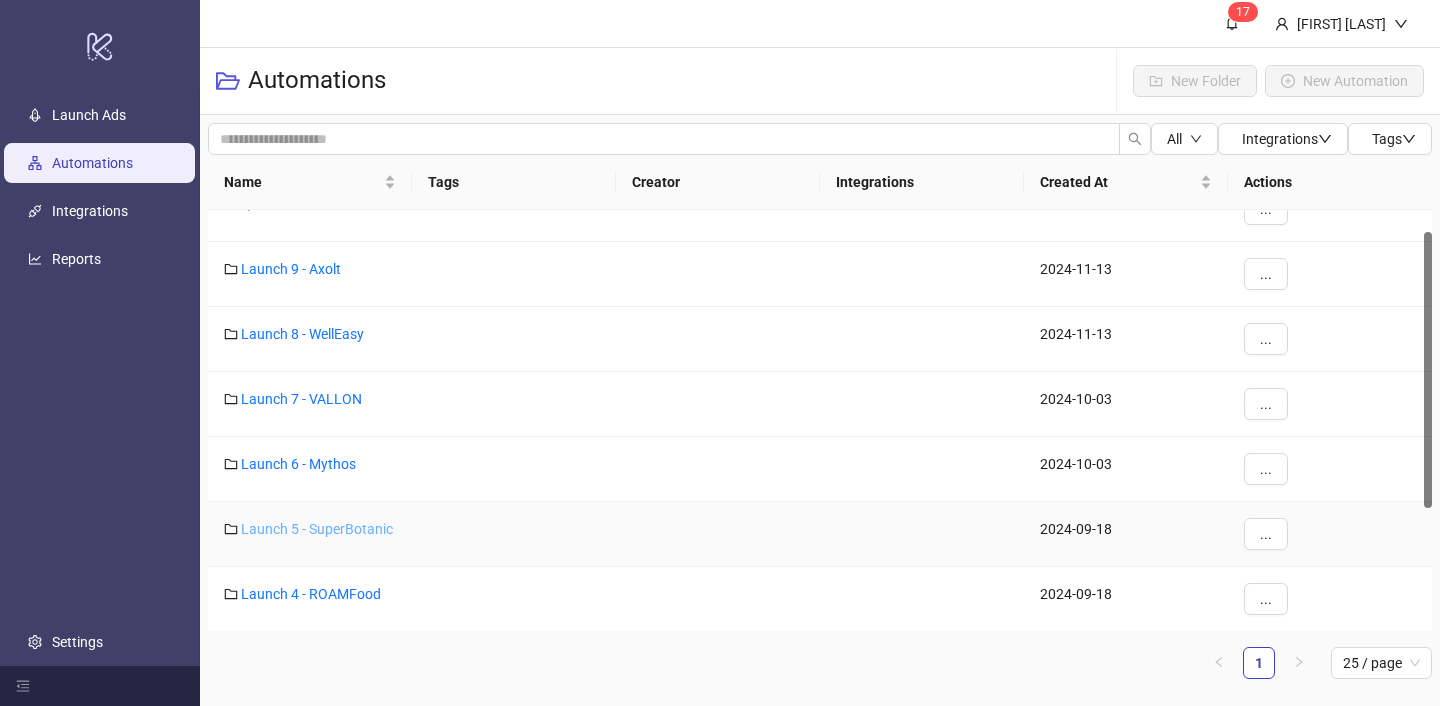 click on "Launch 5 - SuperBotanic" at bounding box center [317, 529] 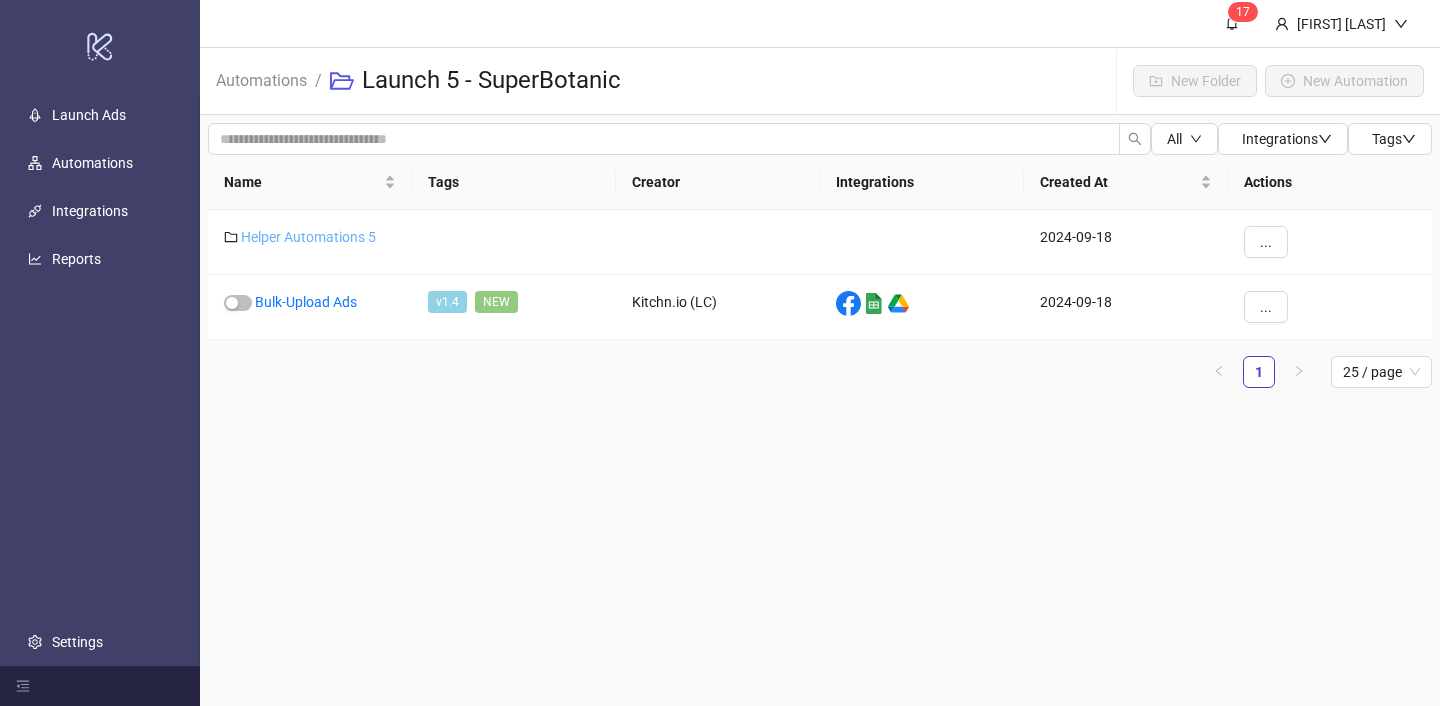 scroll, scrollTop: 0, scrollLeft: 0, axis: both 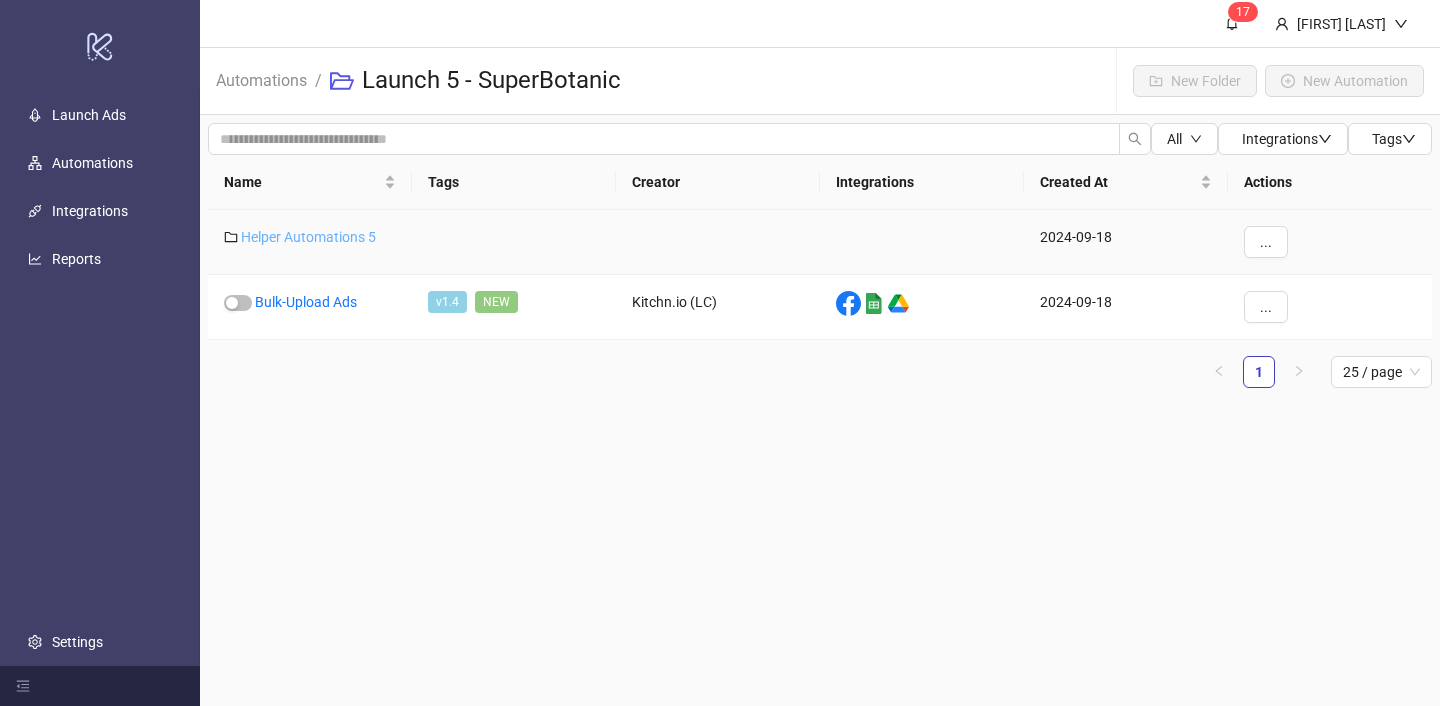 click on "Helper Automations 5" at bounding box center (308, 237) 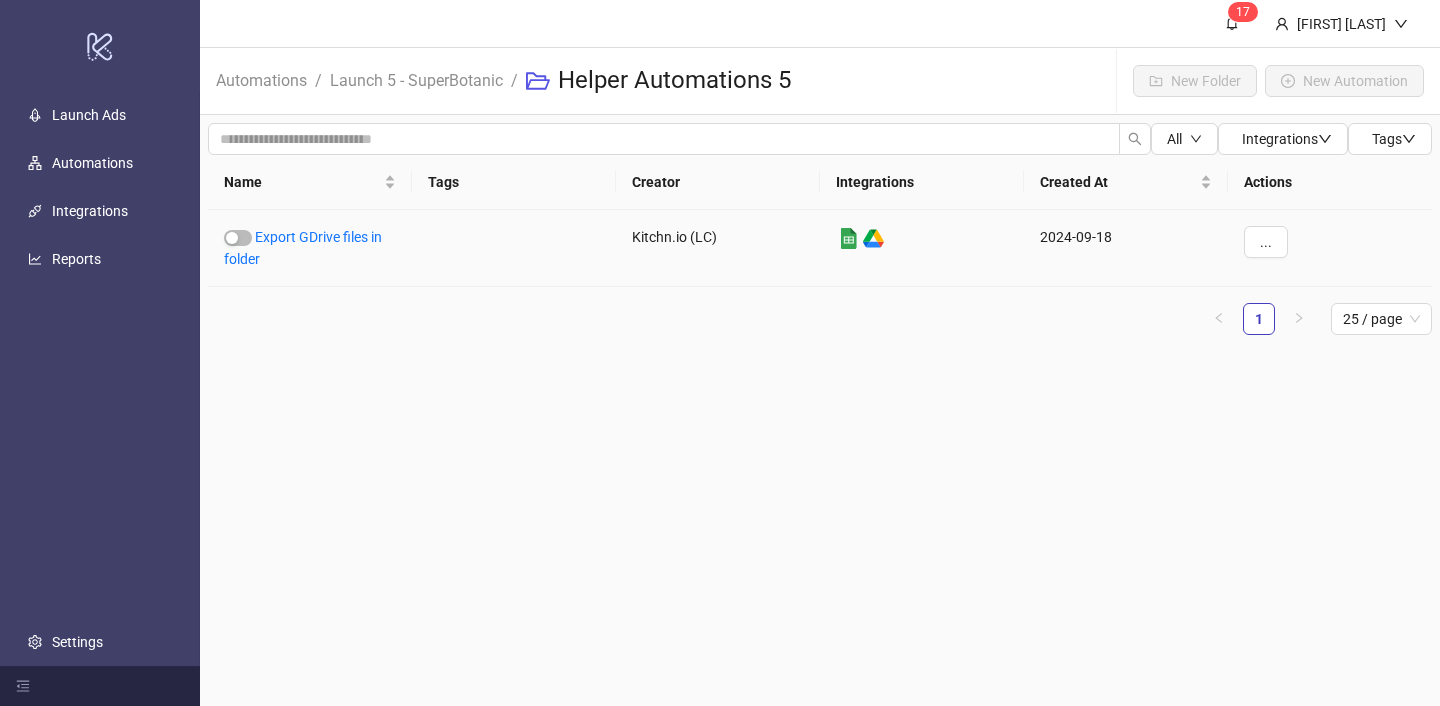 click on "Export GDrive files in folder" at bounding box center [303, 248] 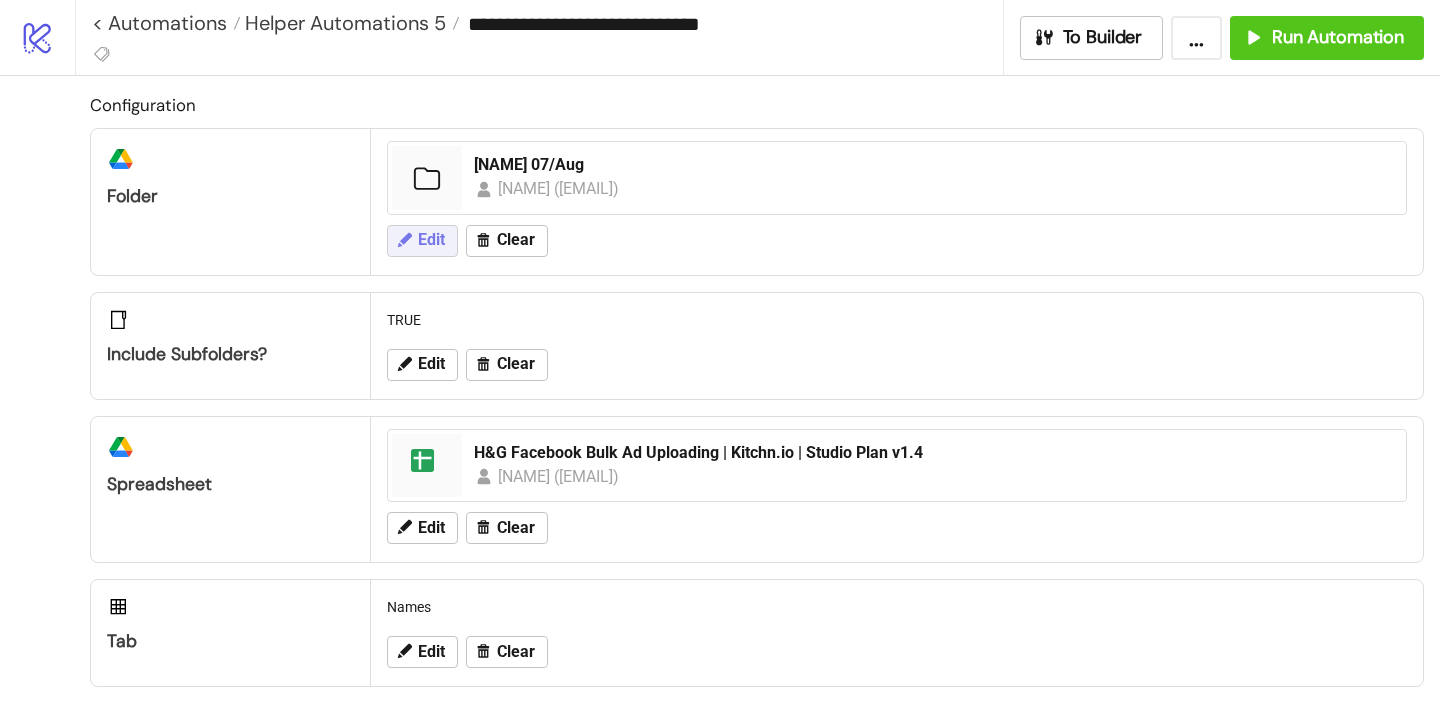 click 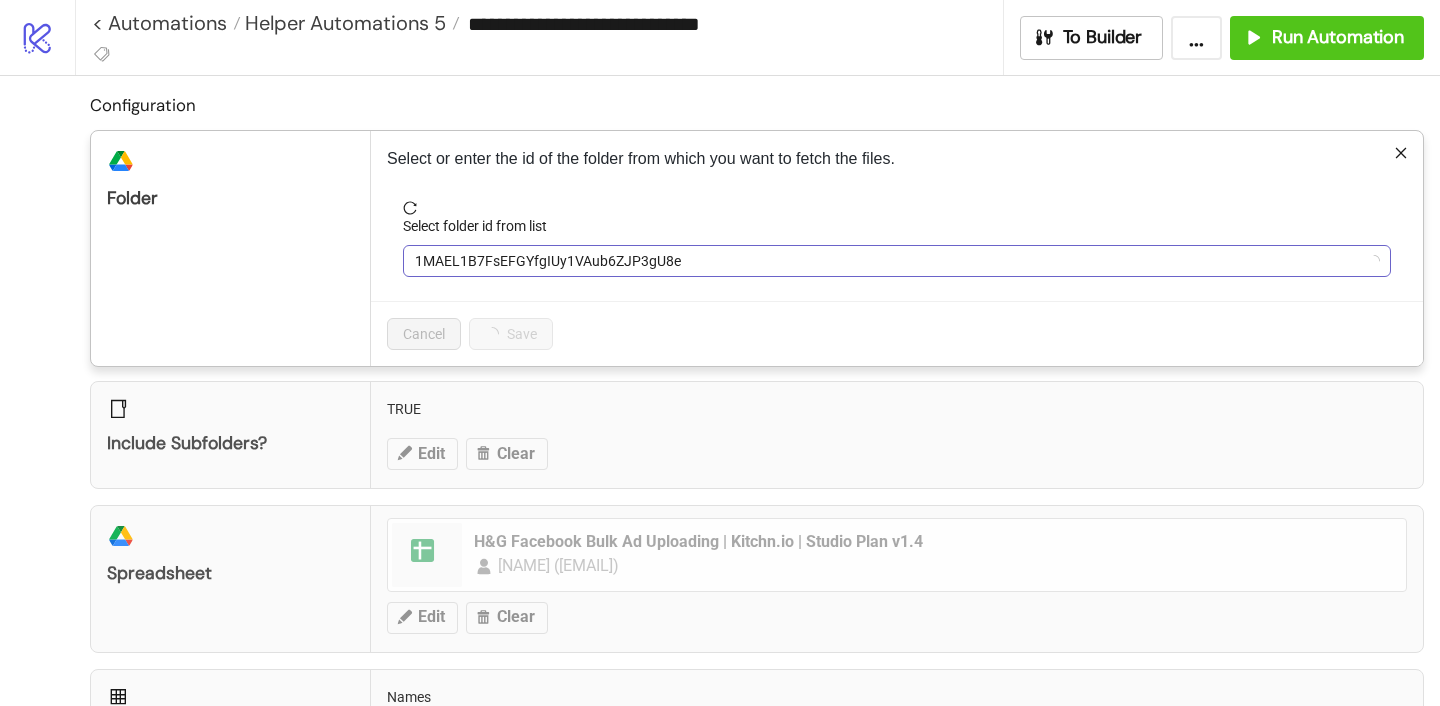 click on "1MAEL1B7FsEFGYfgIUy1VAub6ZJP3gU8e" at bounding box center [897, 261] 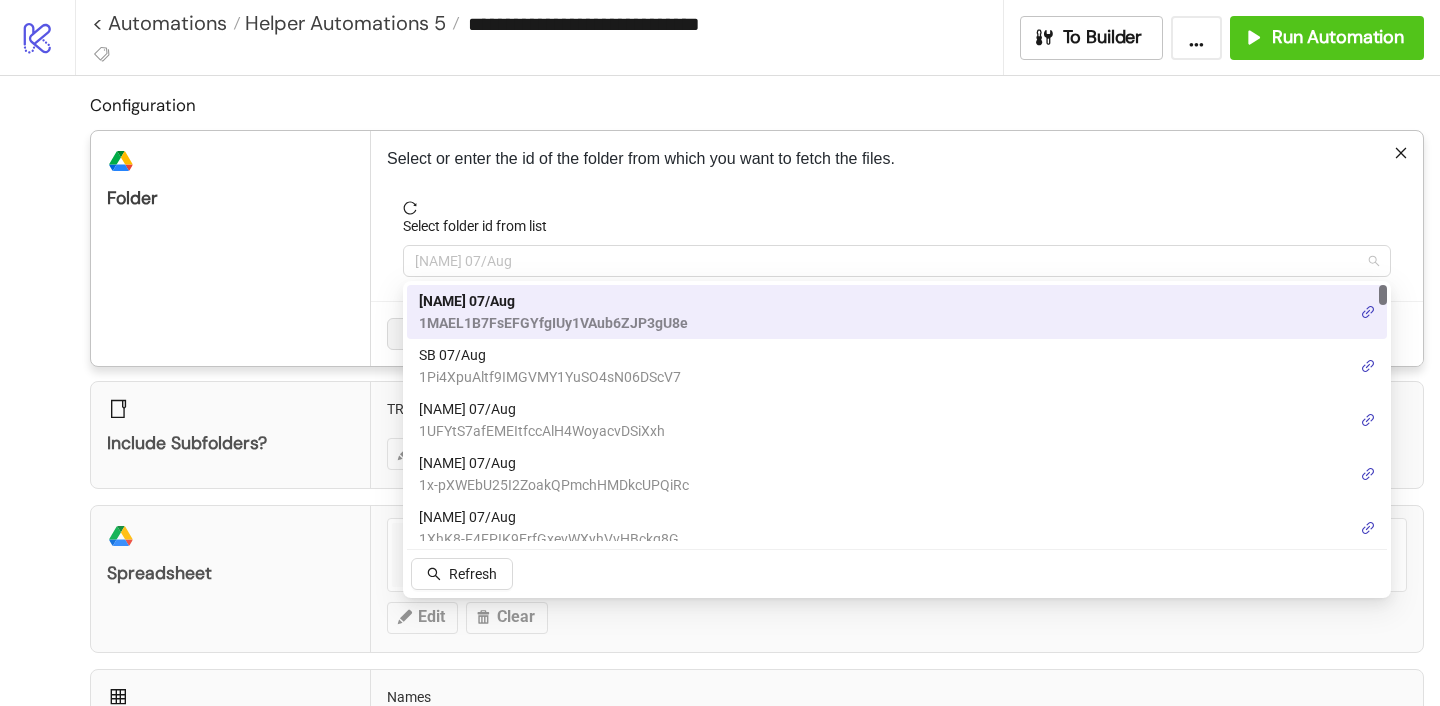 click on "[NAME] 07/Aug" at bounding box center [897, 261] 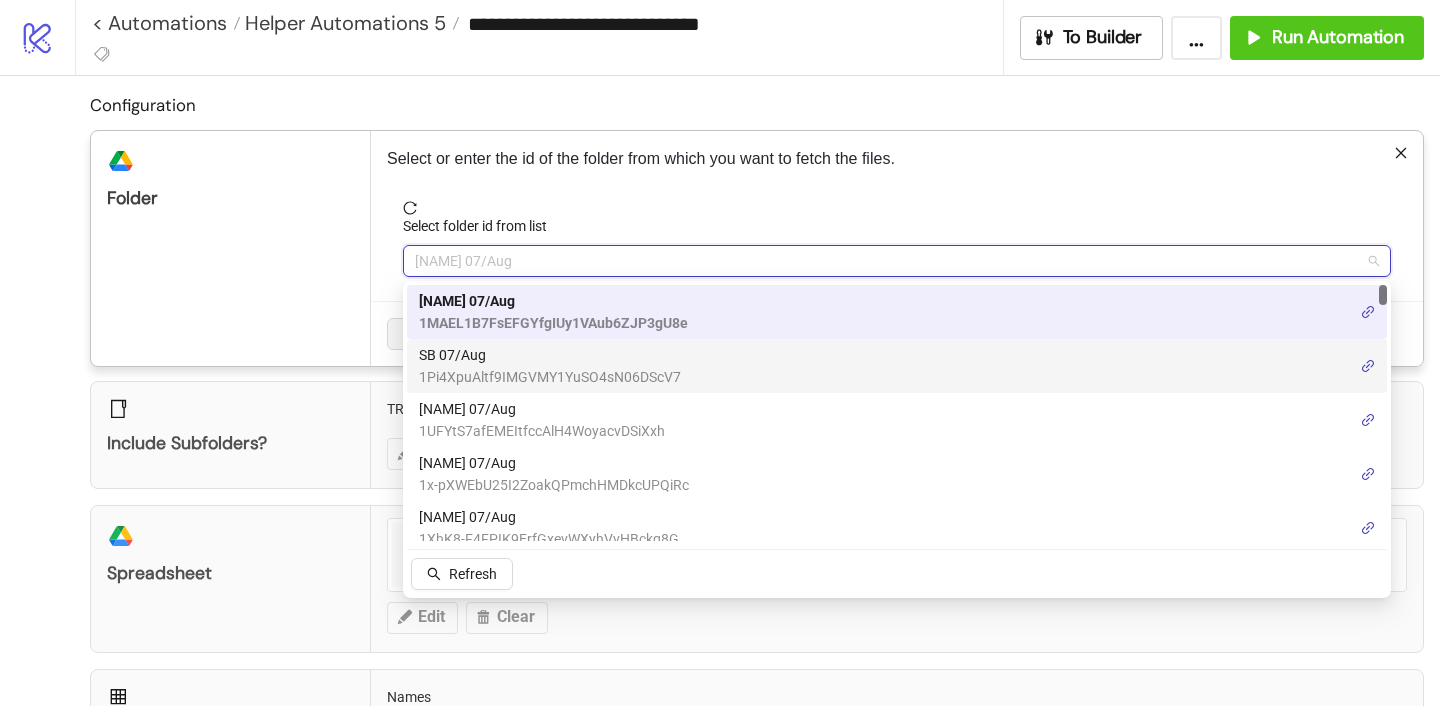 click on "1Pi4XpuAltf9IMGVMY1YuSO4sN06DScV7" at bounding box center [550, 377] 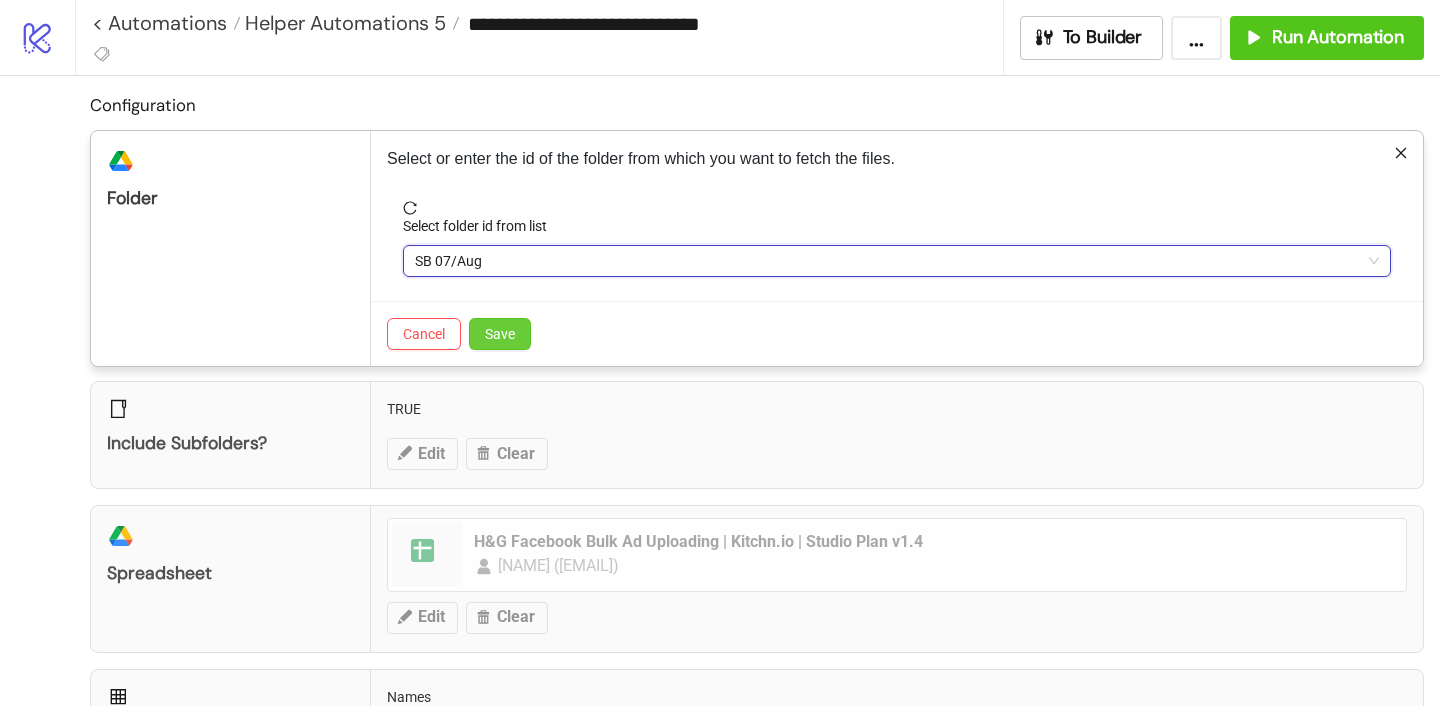 click on "Save" at bounding box center (500, 334) 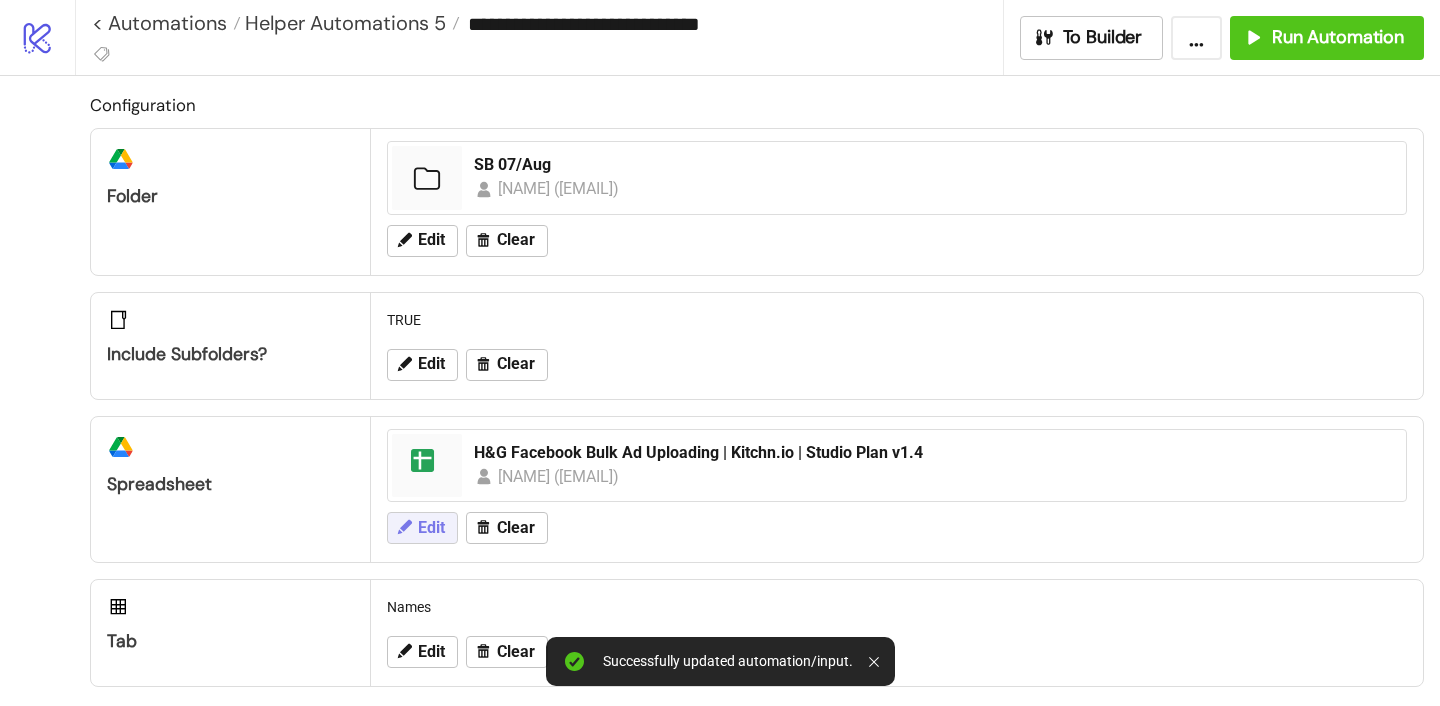 click on "Edit" at bounding box center (431, 528) 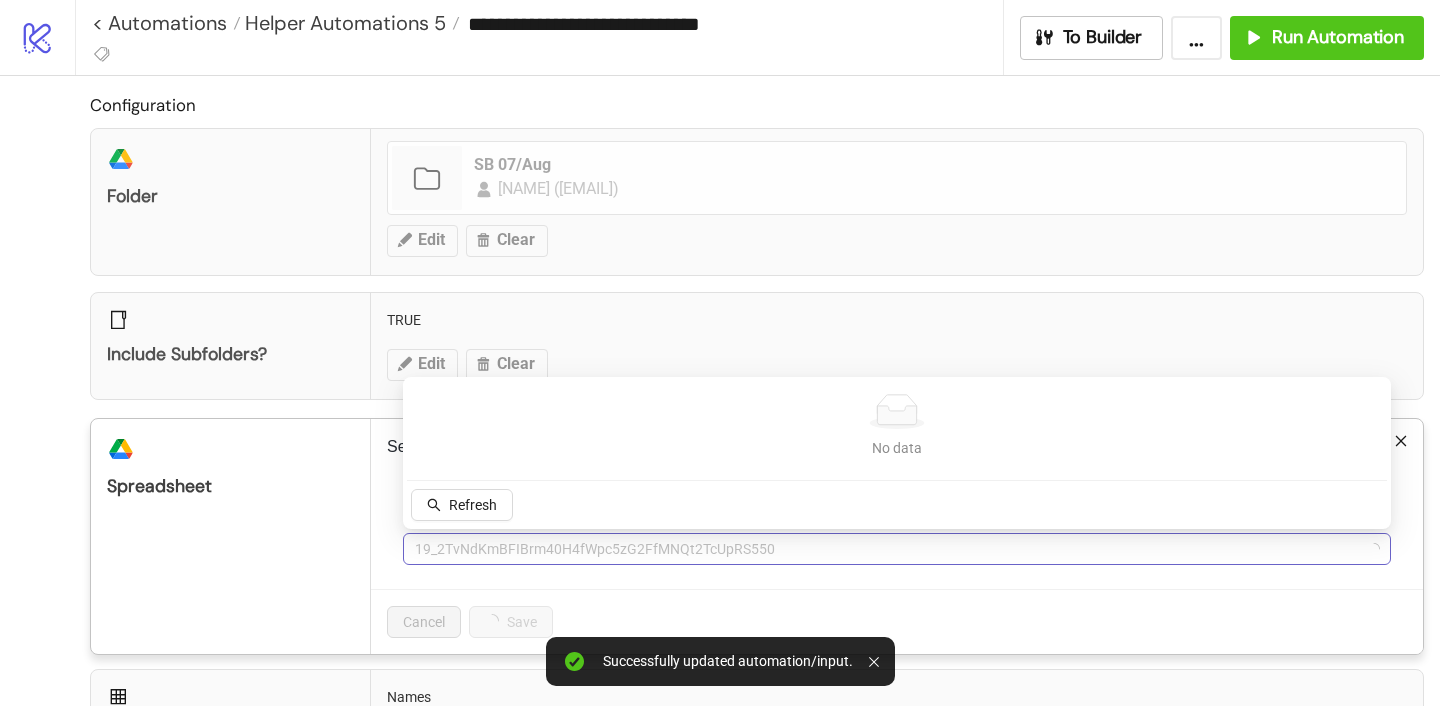 click on "19_2TvNdKmBFIBrm40H4fWpc5zG2FfMNQt2TcUpRS550" at bounding box center [897, 549] 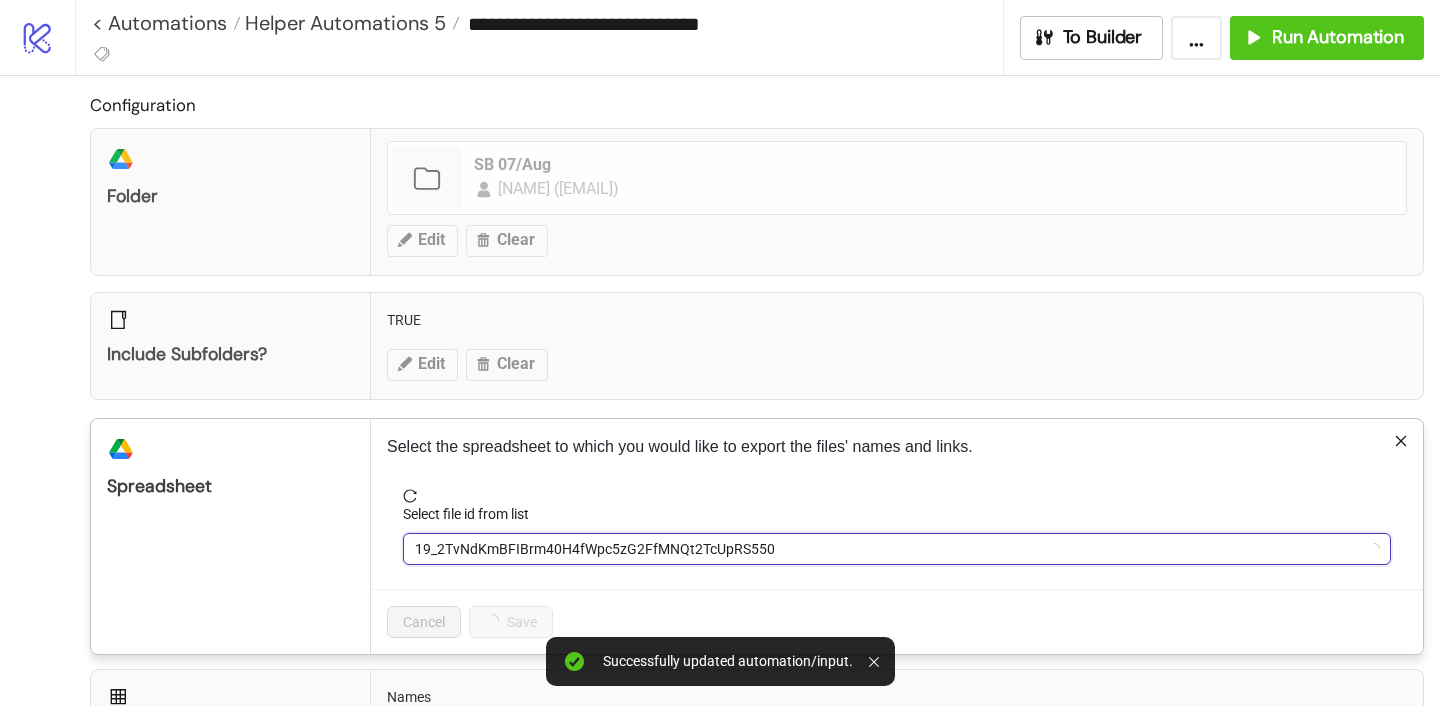 click on "19_2TvNdKmBFIBrm40H4fWpc5zG2FfMNQt2TcUpRS550" at bounding box center [897, 549] 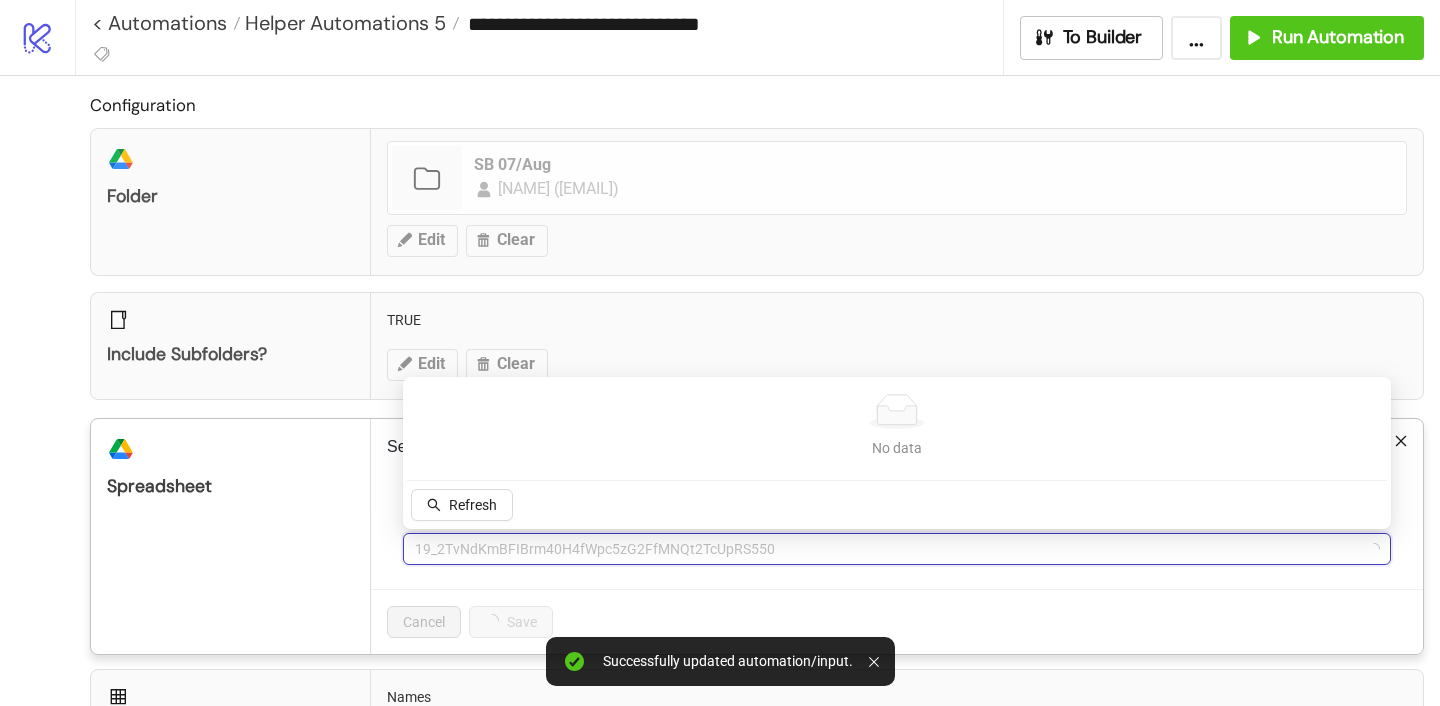 click on "platform/google_drive Spreadsheet" at bounding box center (231, 536) 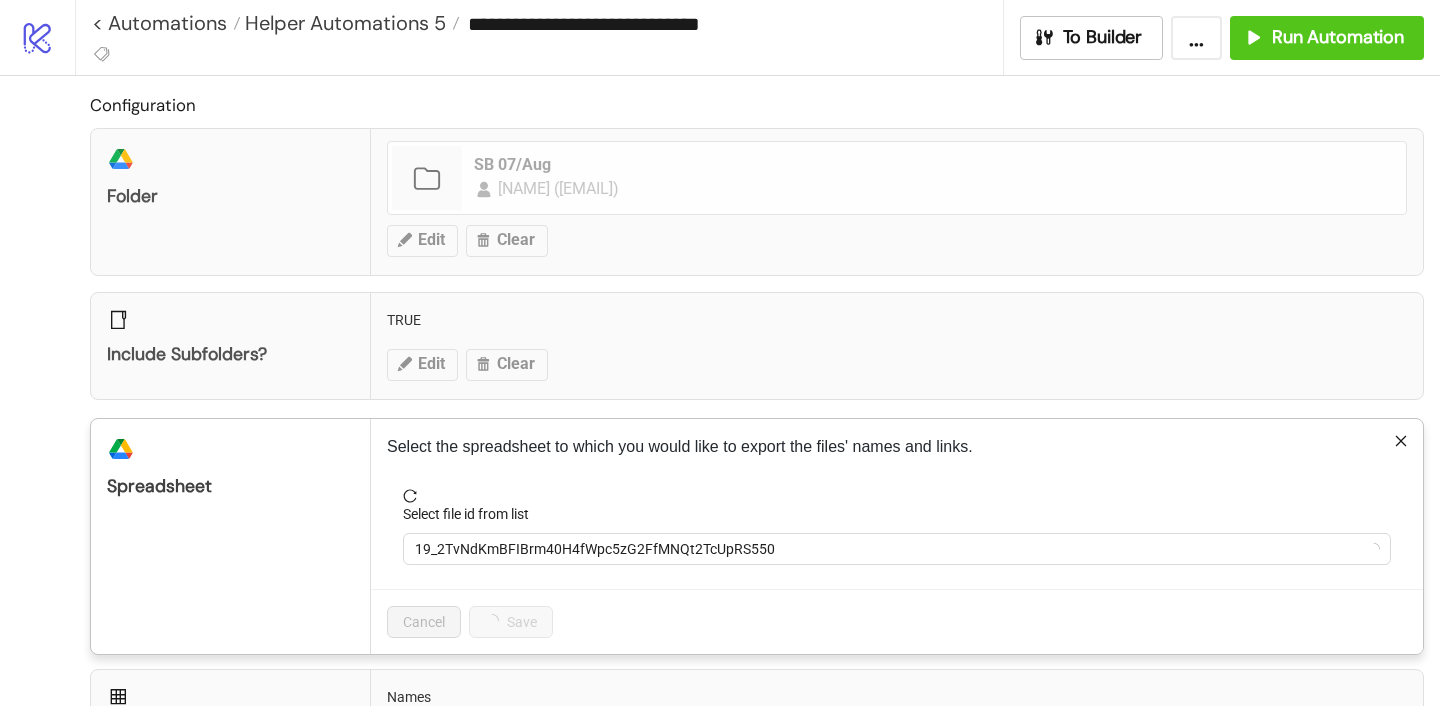 click 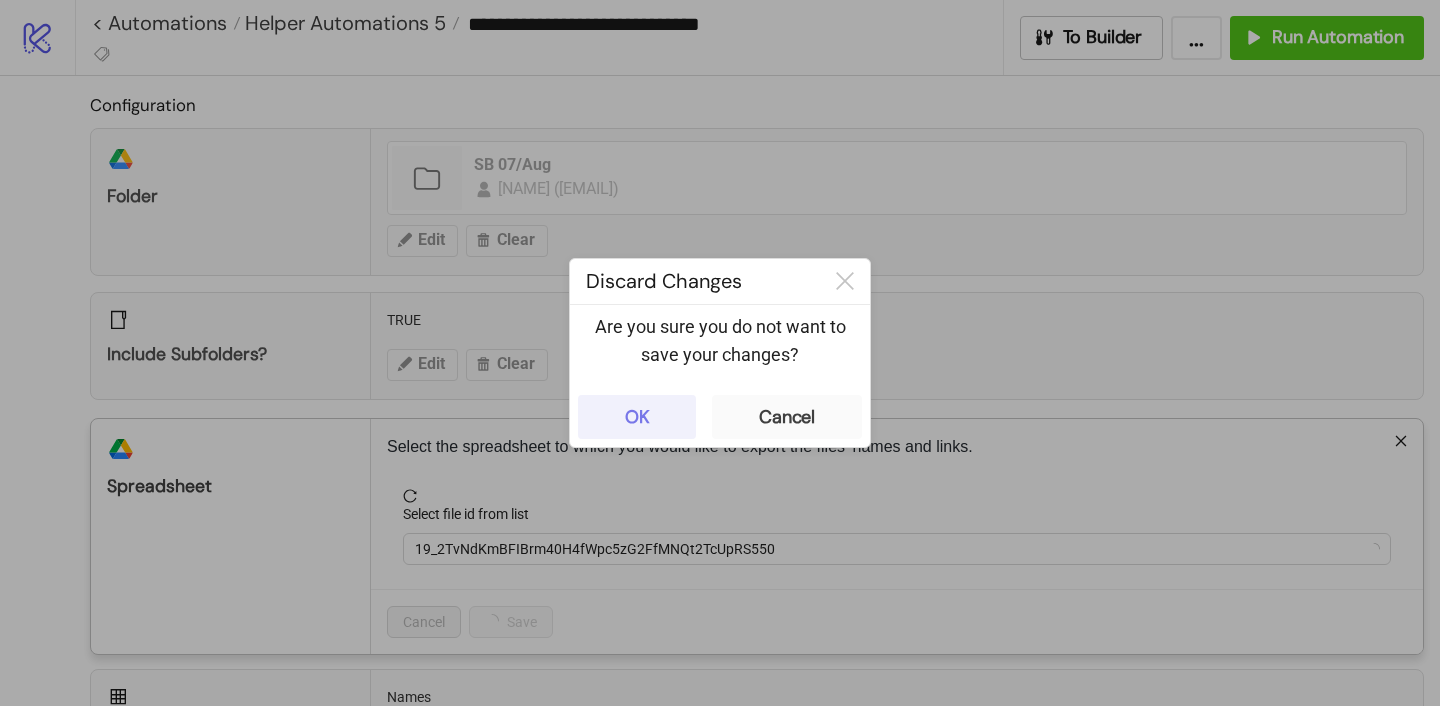 click on "OK" at bounding box center [637, 417] 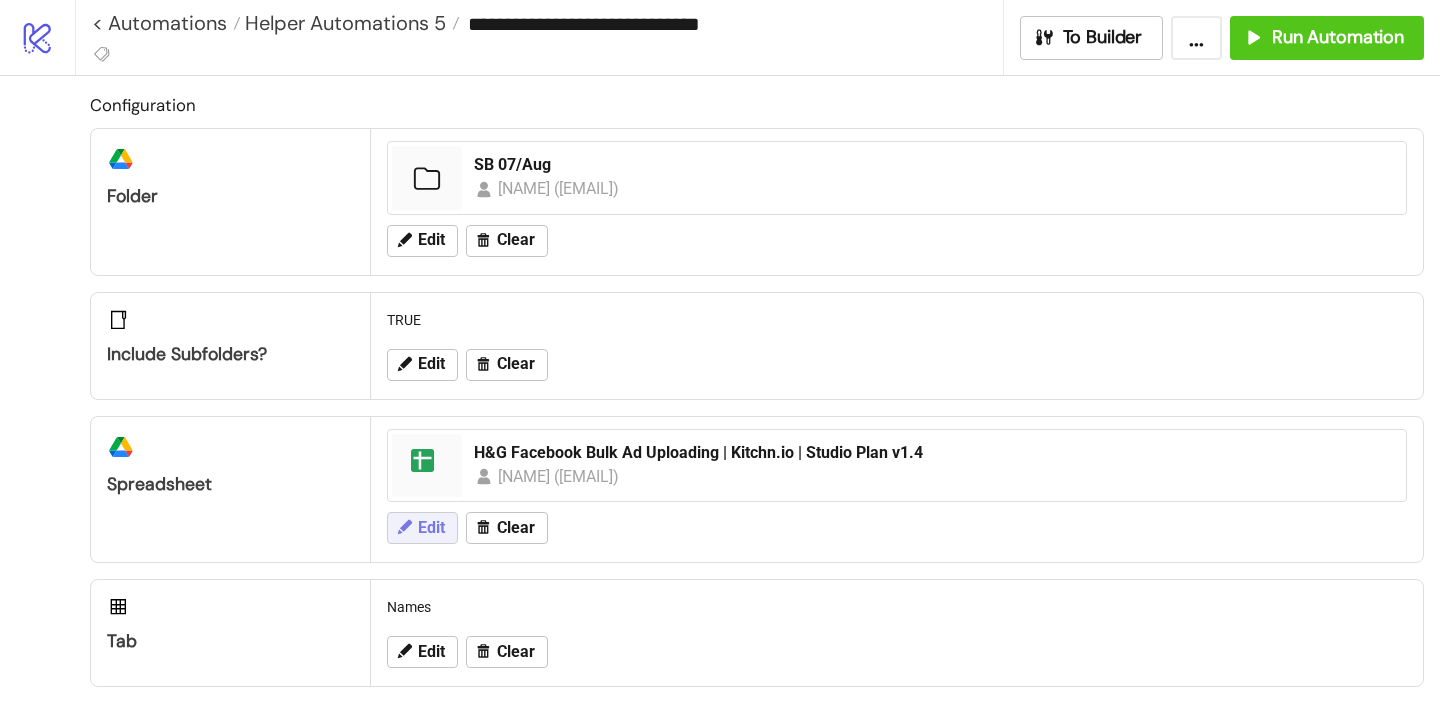 click on "Edit" at bounding box center [422, 528] 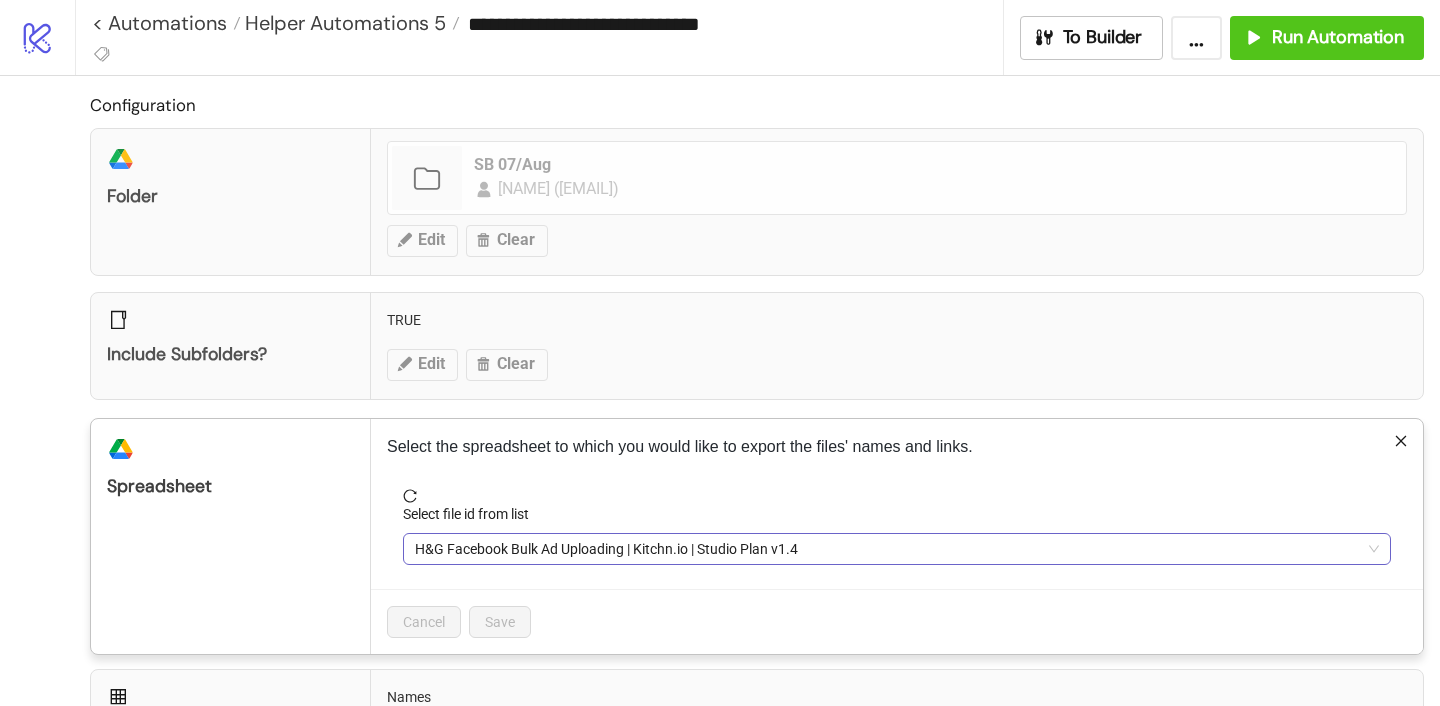click on "H&G Facebook Bulk Ad Uploading | Kitchn.io | Studio Plan v1.4" at bounding box center (897, 549) 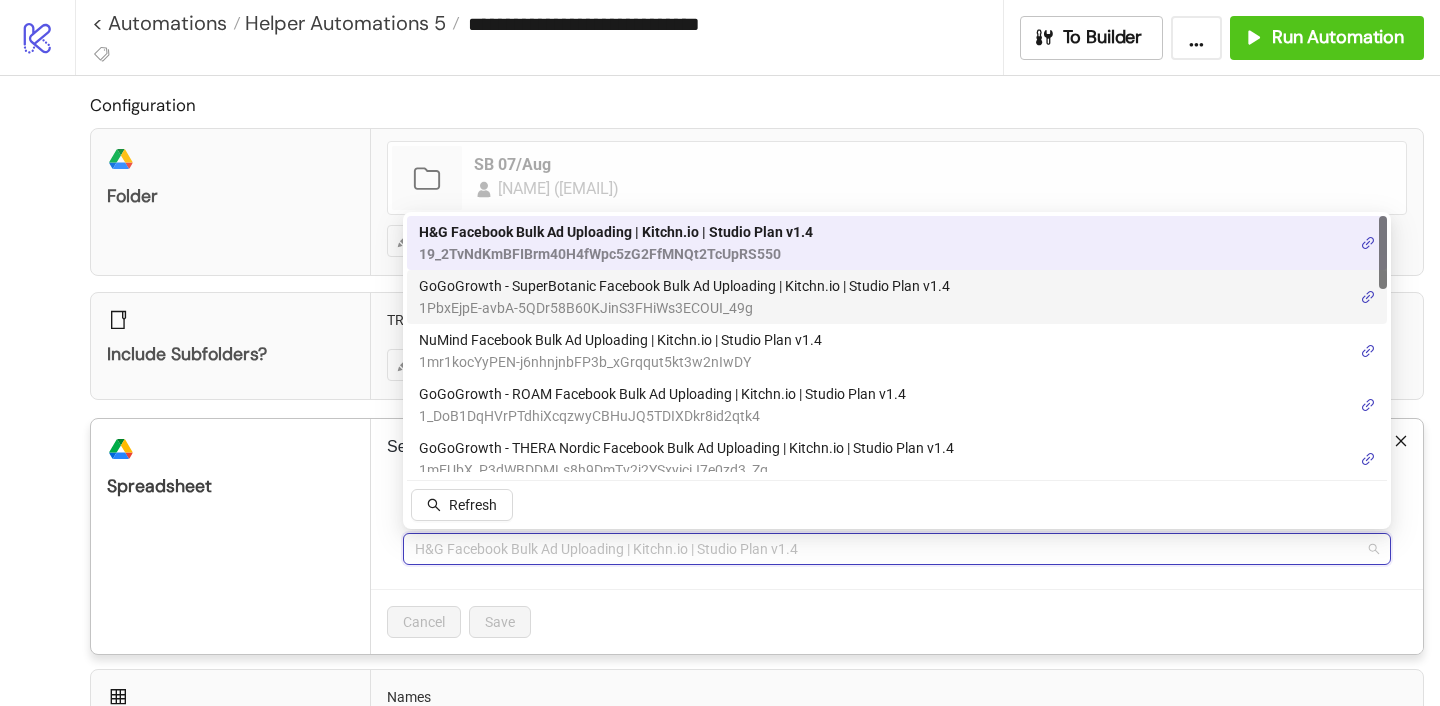 click on "1PbxEjpE-avbA-5QDr58B60KJinS3FHiWs3ECOUI_49g" at bounding box center [684, 308] 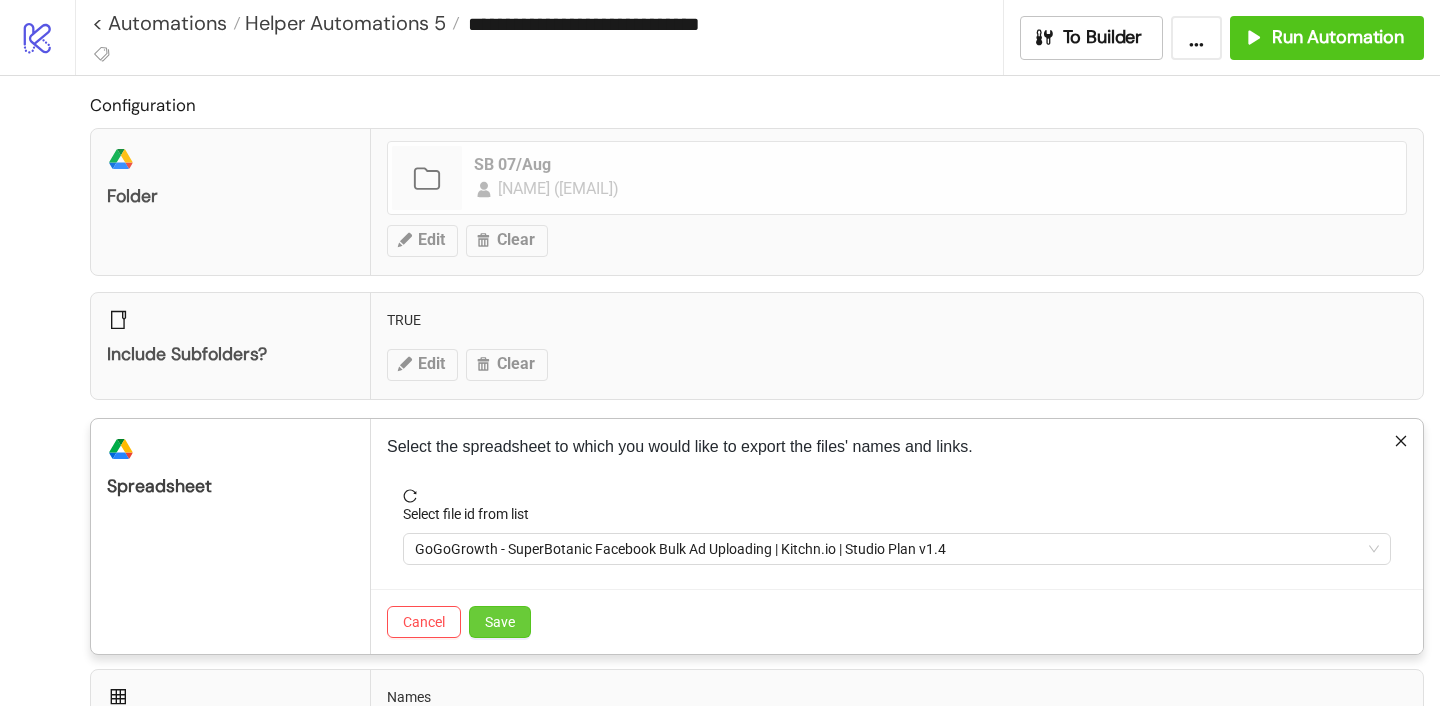 click on "Save" at bounding box center (500, 622) 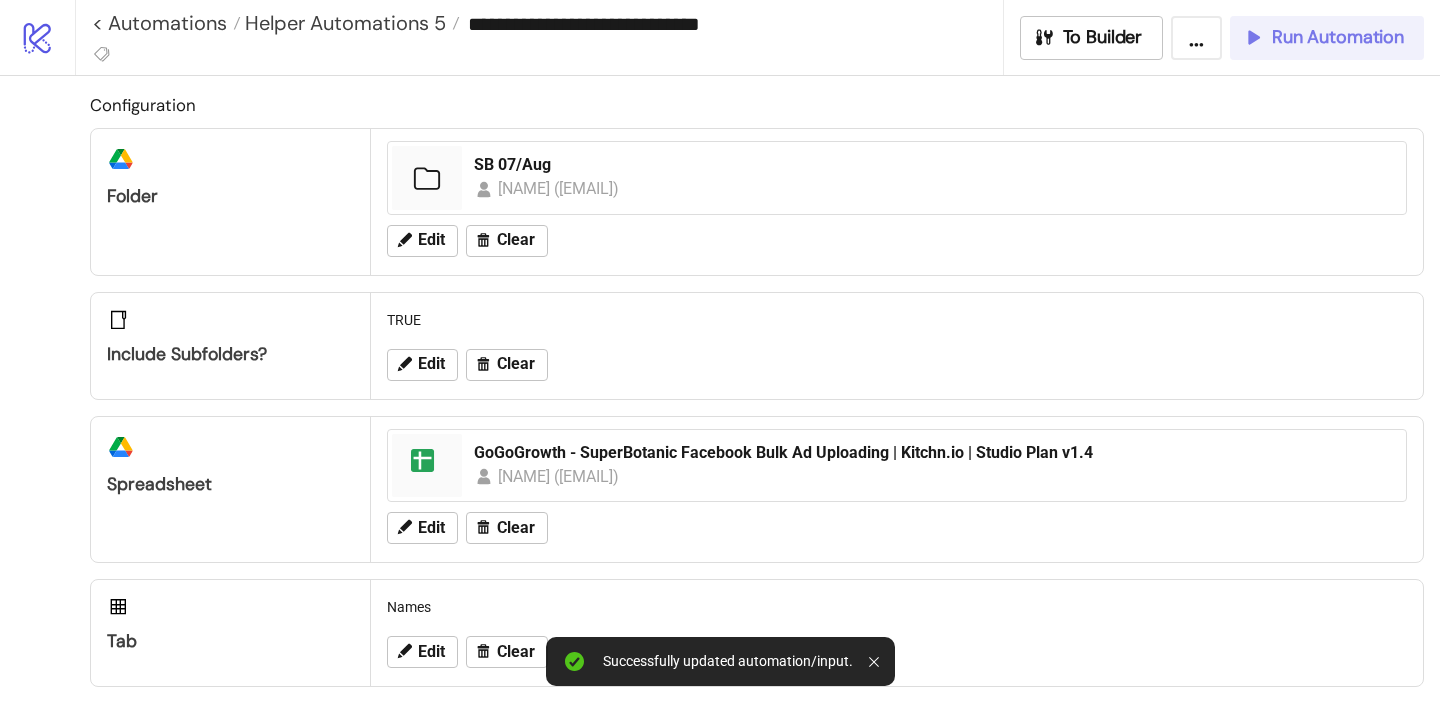click on "Run Automation" at bounding box center [1338, 37] 